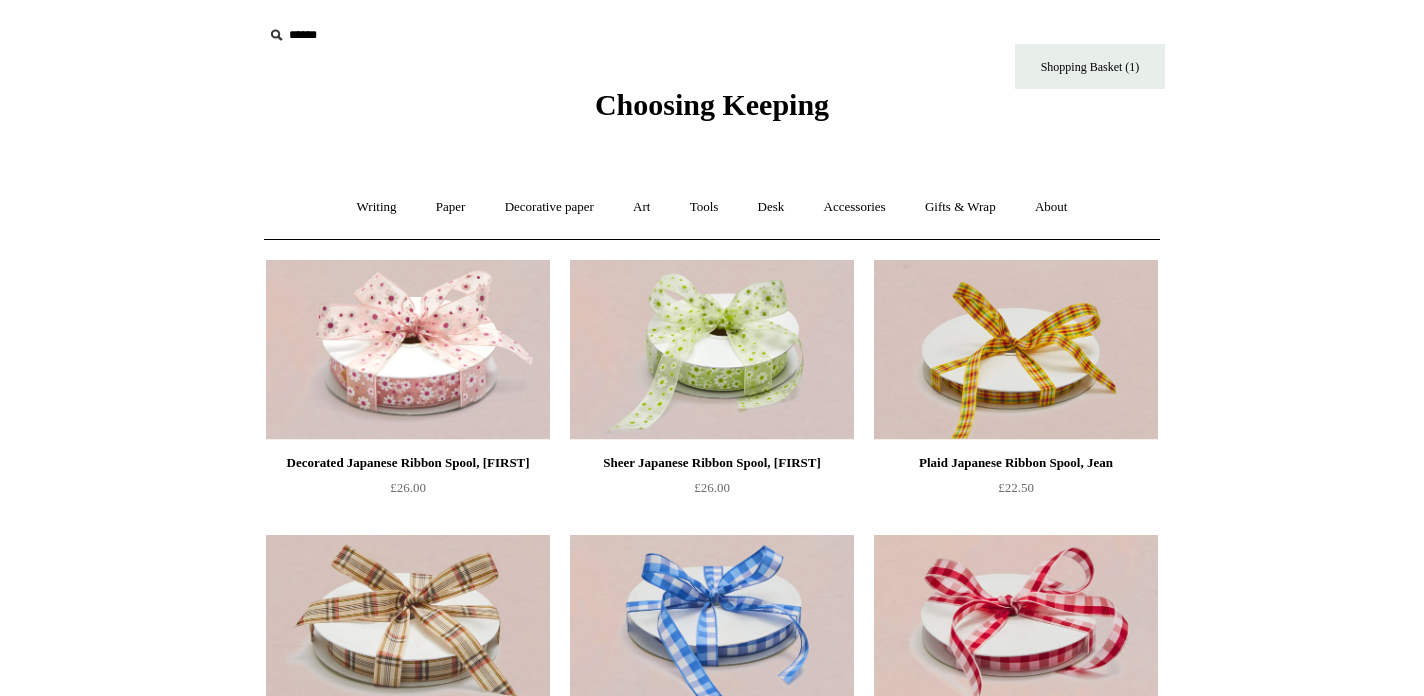 scroll, scrollTop: 0, scrollLeft: 0, axis: both 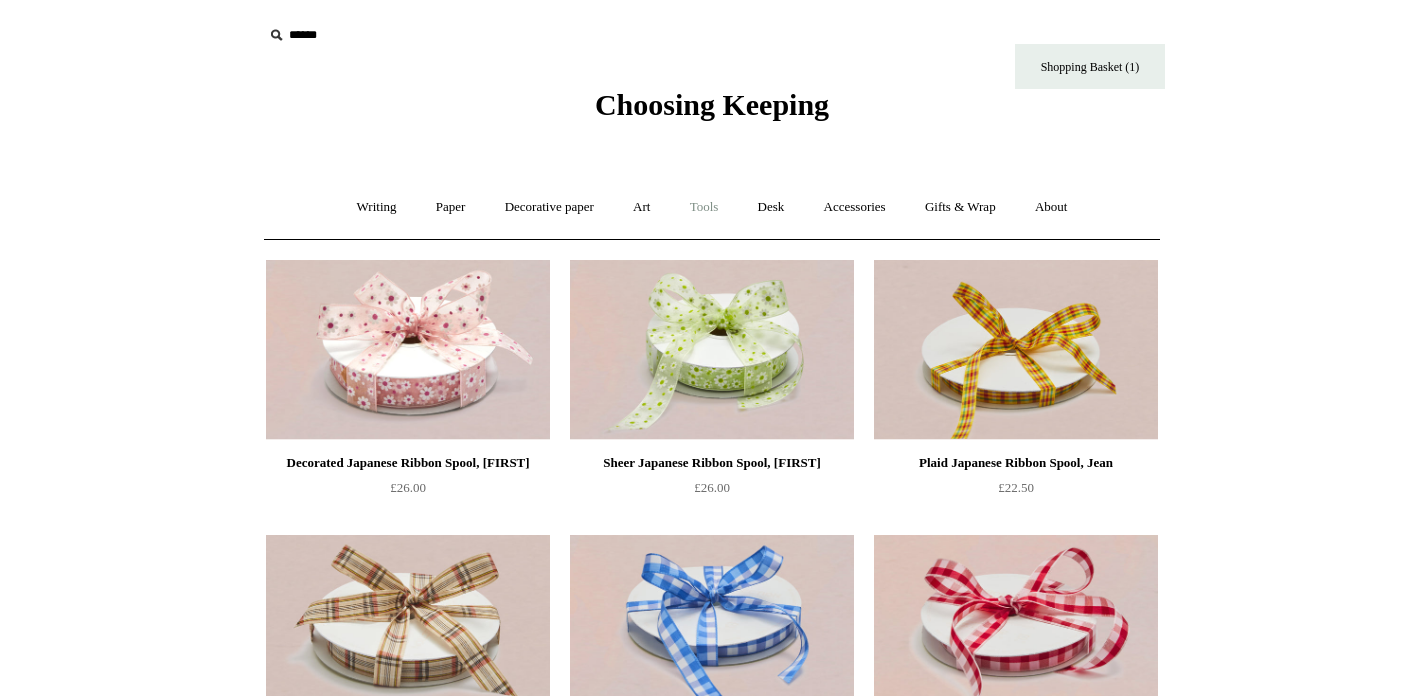 click on "Tools +" at bounding box center [704, 207] 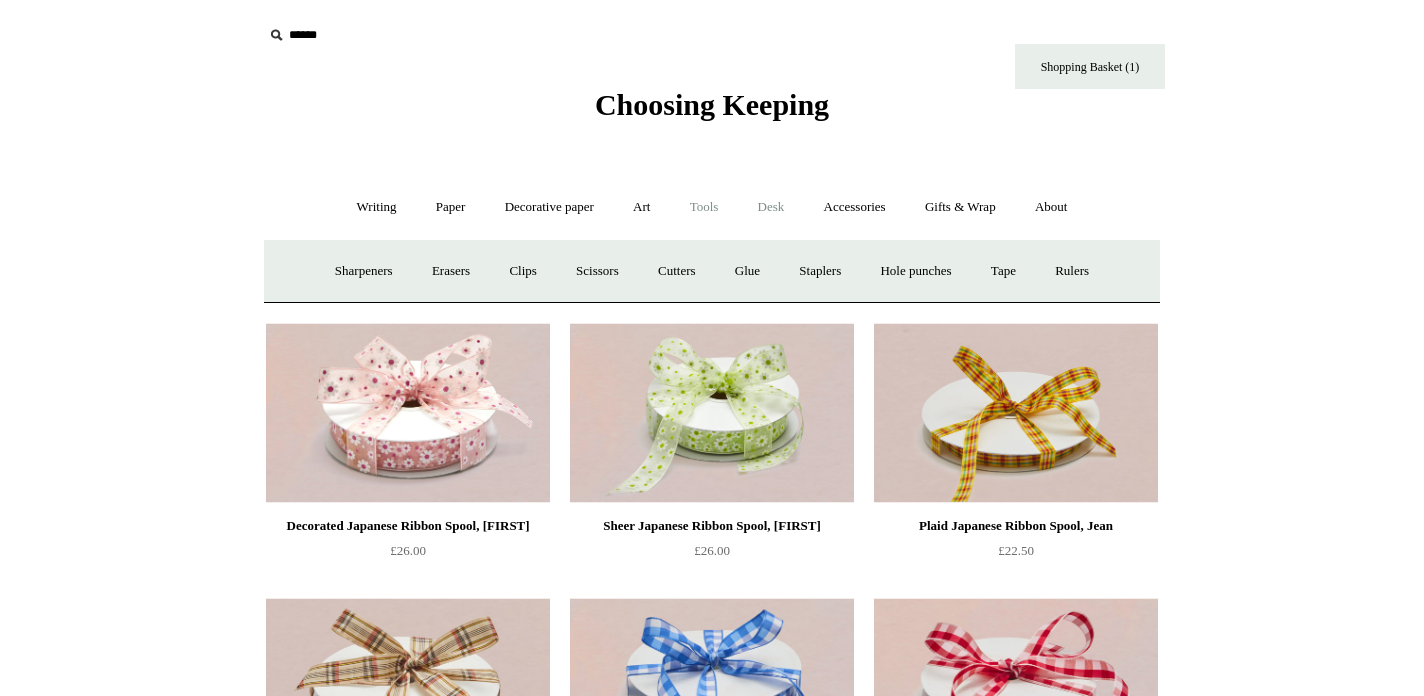 click on "Desk +" at bounding box center (771, 207) 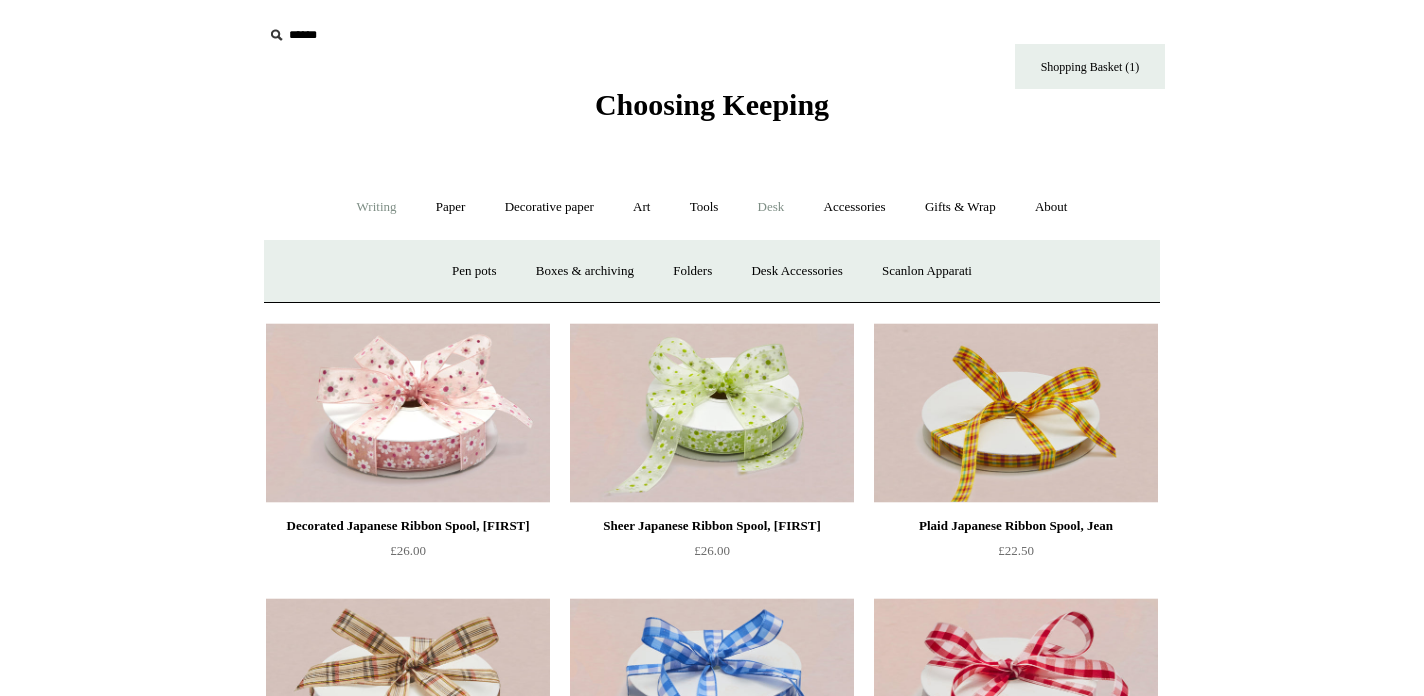 click on "Writing +" at bounding box center [377, 207] 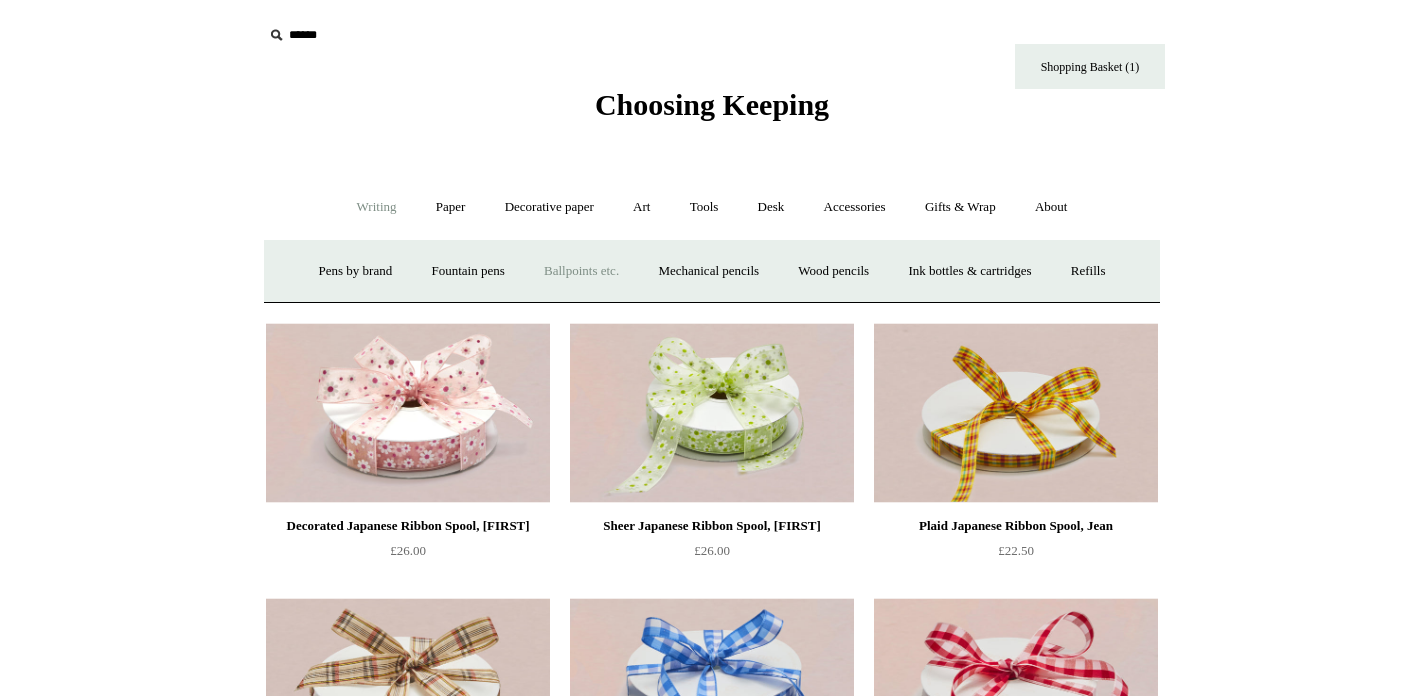 click on "Ballpoints etc. +" at bounding box center [581, 271] 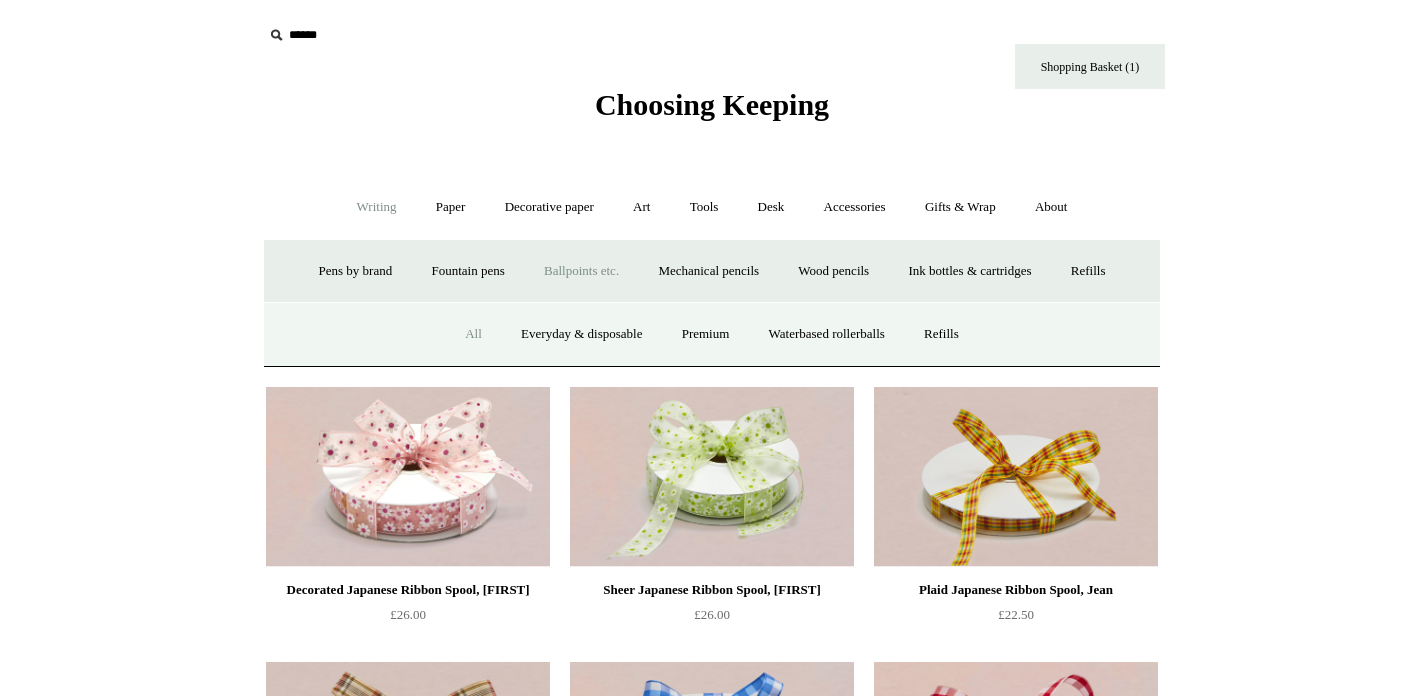click on "All" at bounding box center [473, 334] 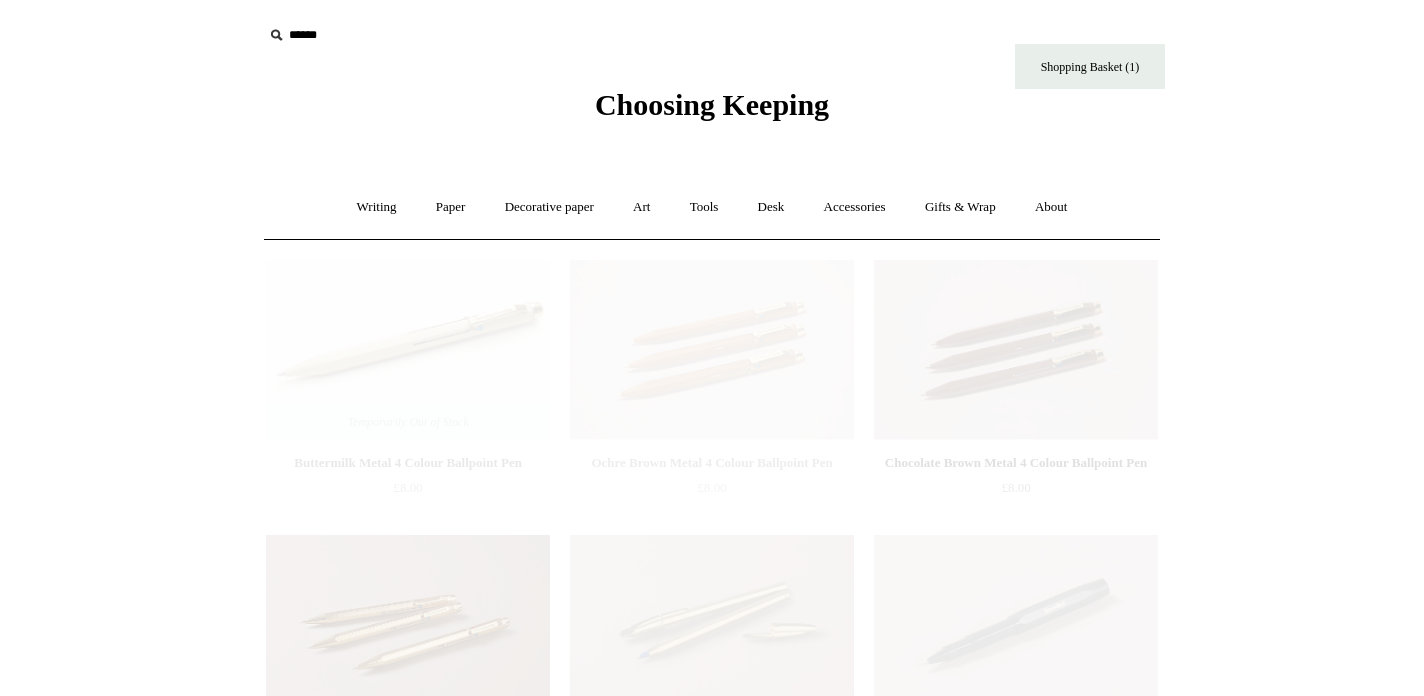 scroll, scrollTop: 0, scrollLeft: 0, axis: both 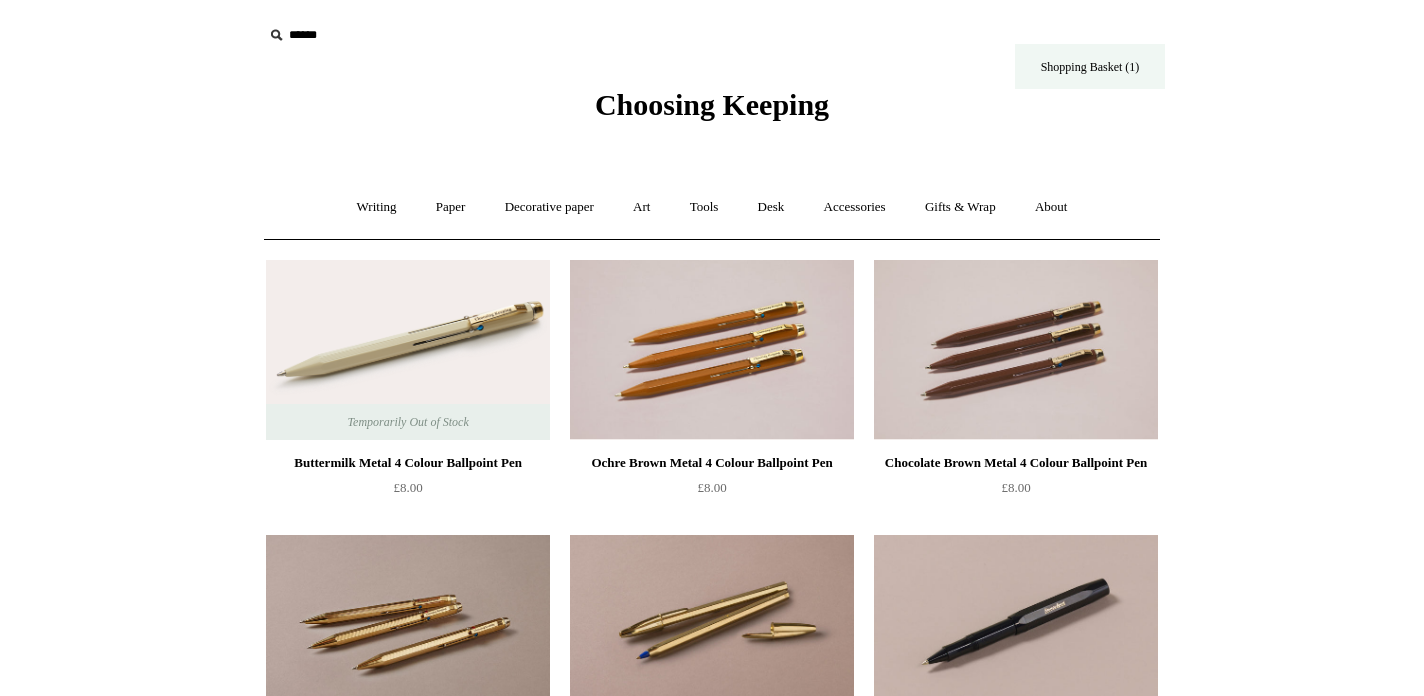 click on "Shopping Basket (1)" at bounding box center [1090, 66] 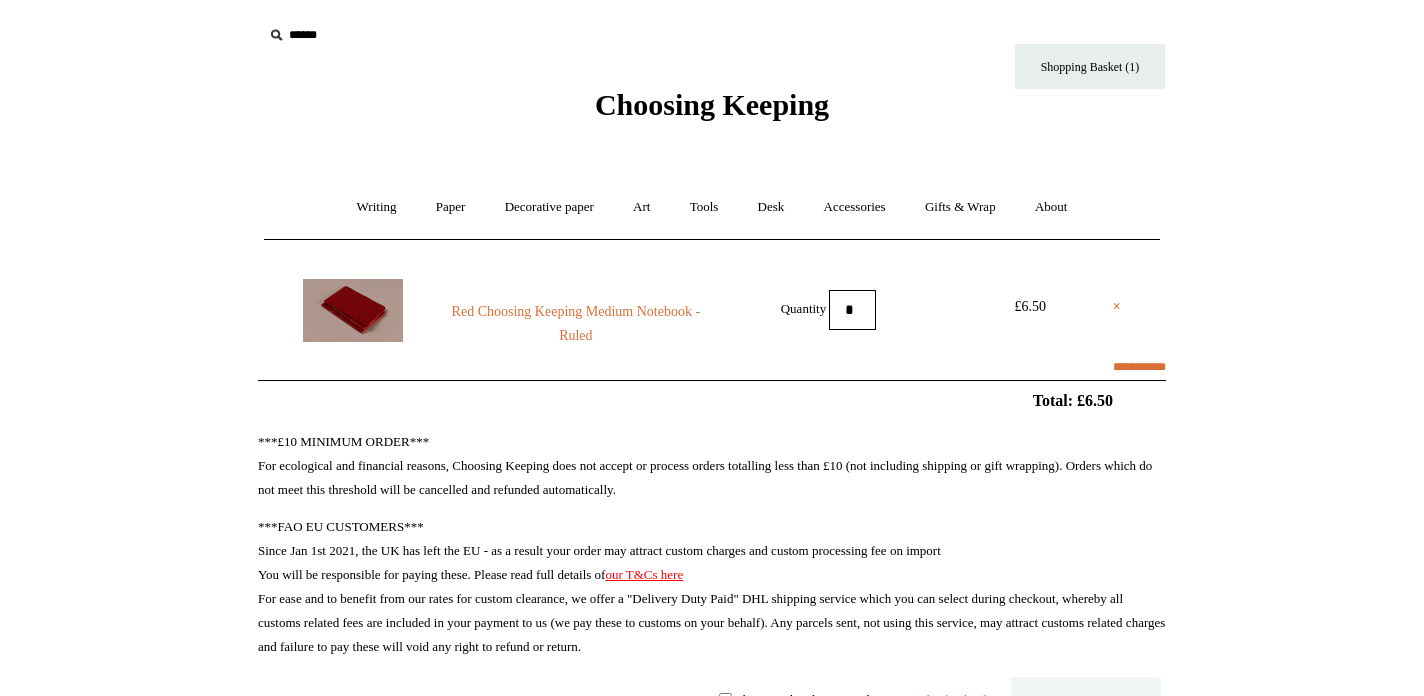 scroll, scrollTop: 0, scrollLeft: 0, axis: both 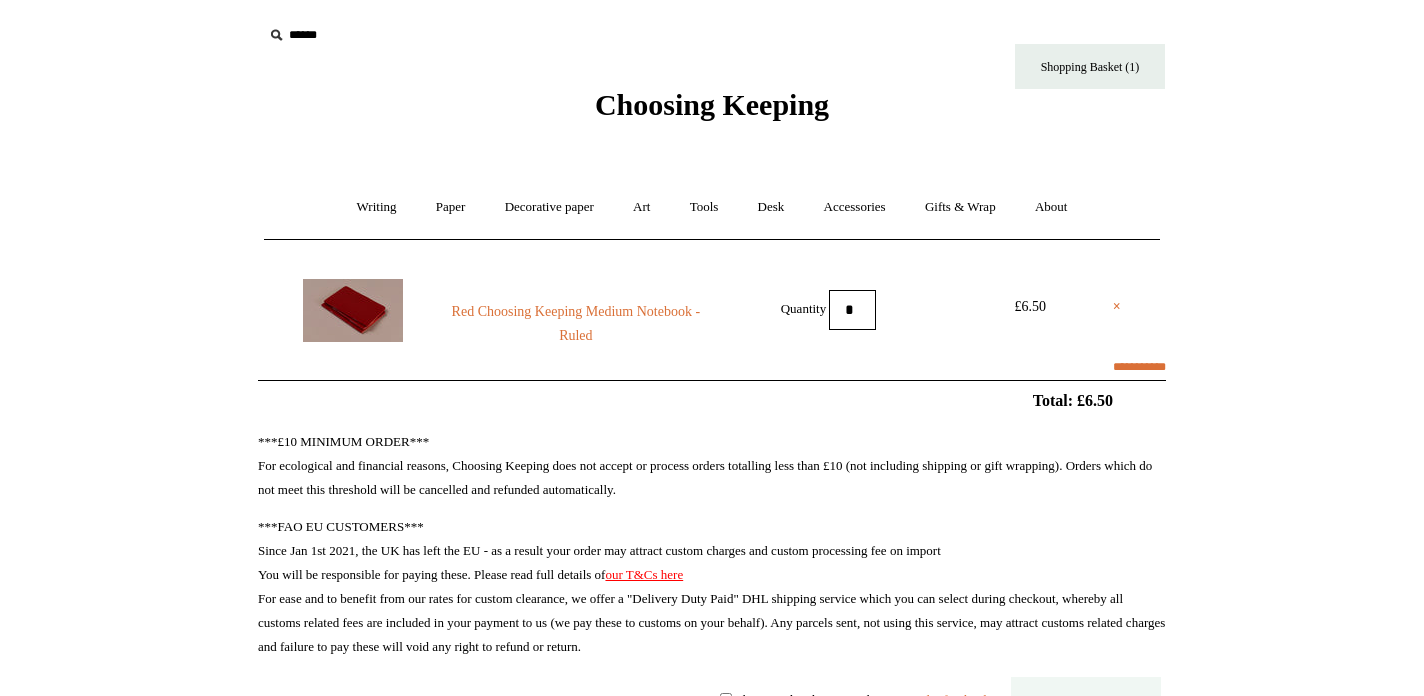 select on "**********" 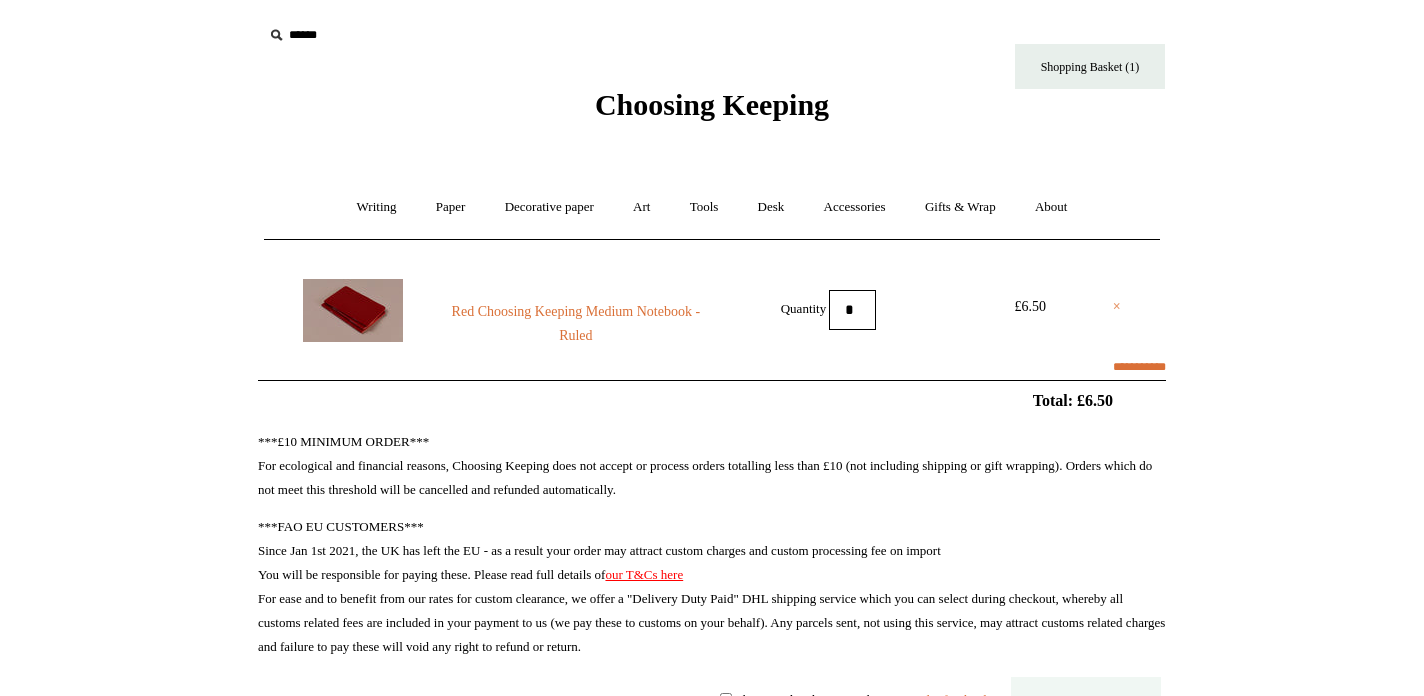 click on "×" at bounding box center [1117, 307] 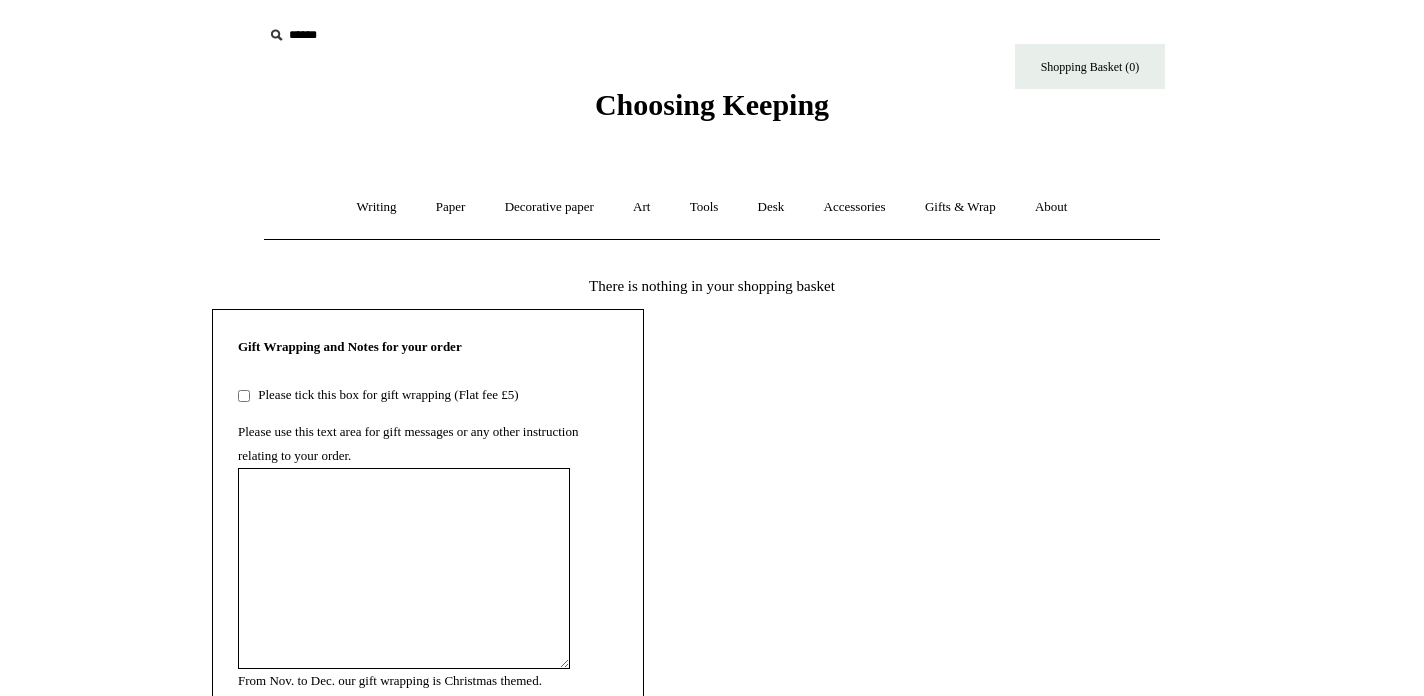 scroll, scrollTop: 0, scrollLeft: 0, axis: both 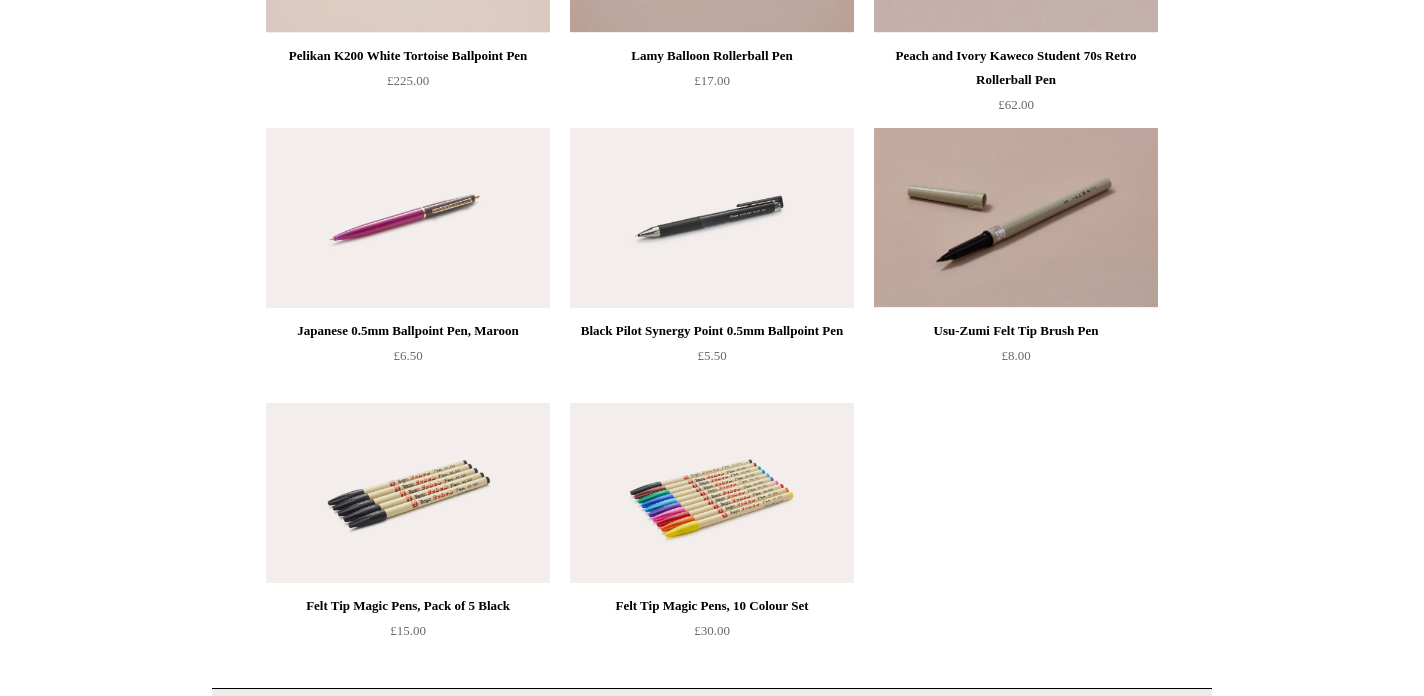 click at bounding box center (408, 493) 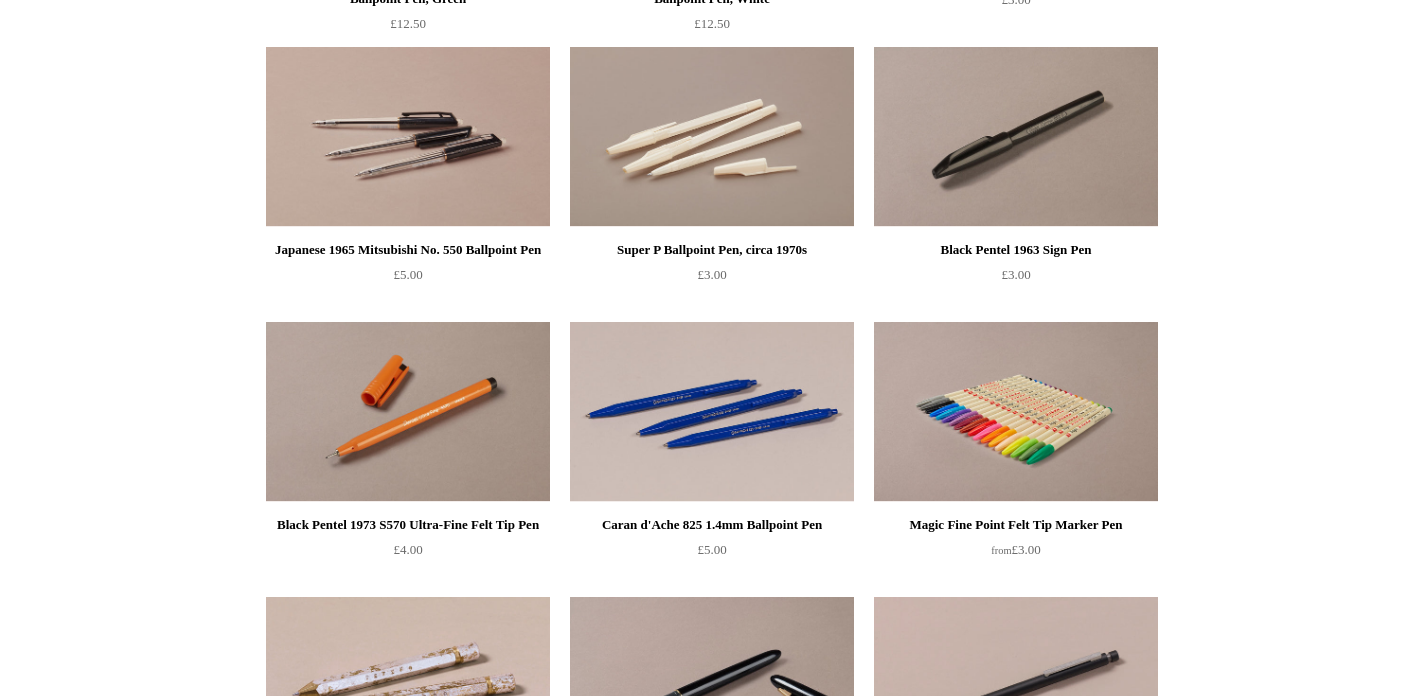 scroll, scrollTop: 3237, scrollLeft: 0, axis: vertical 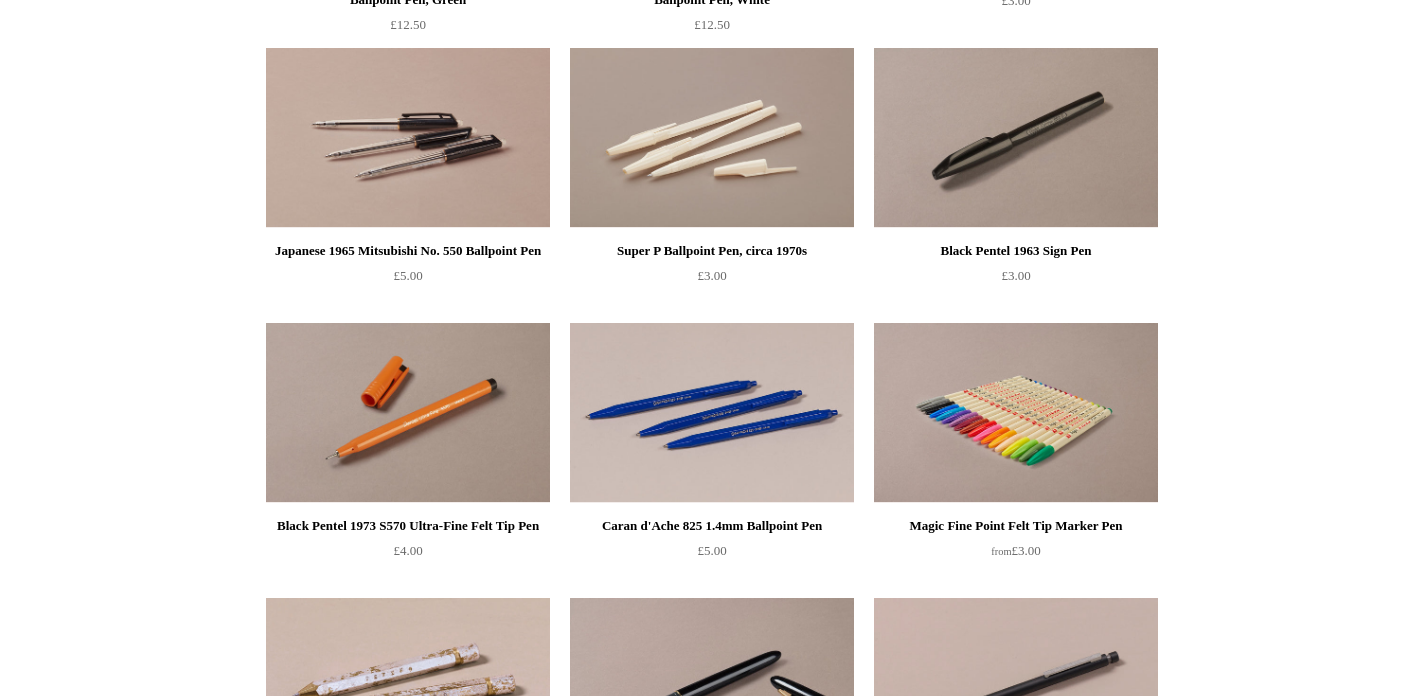 click at bounding box center [1016, 413] 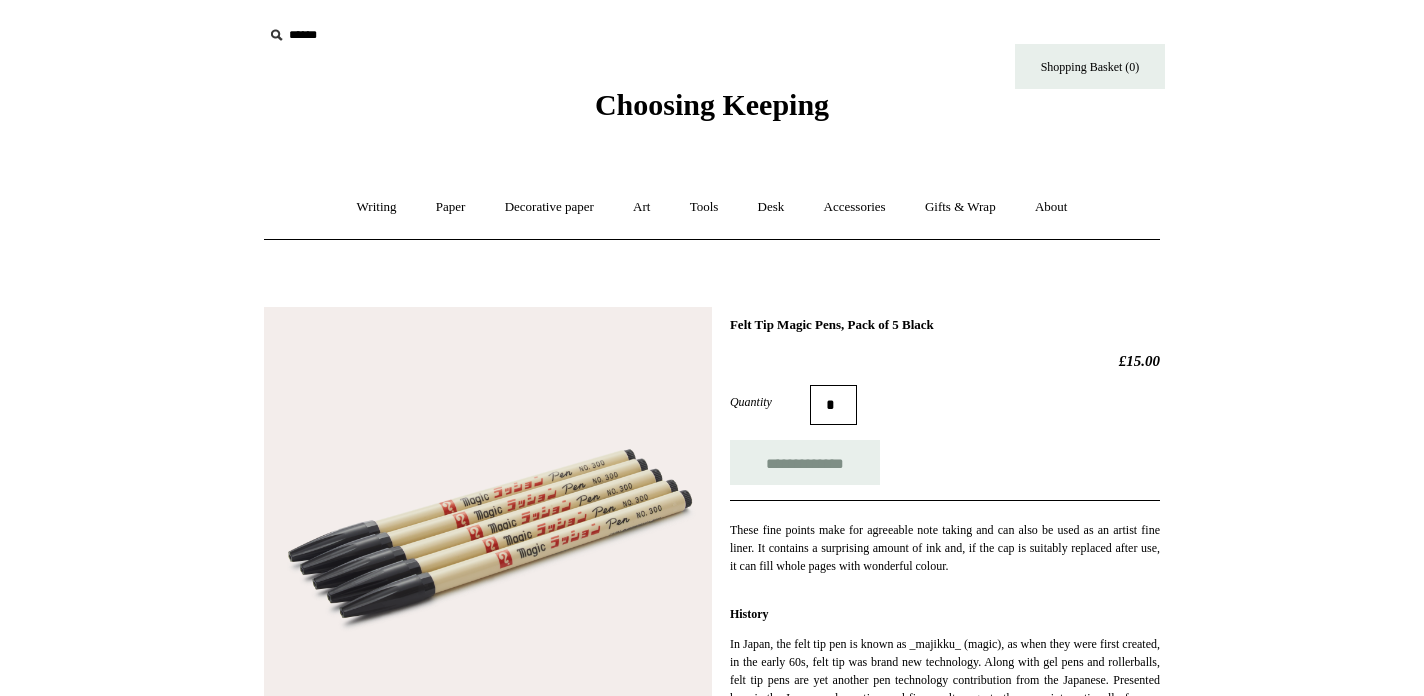 scroll, scrollTop: 0, scrollLeft: 0, axis: both 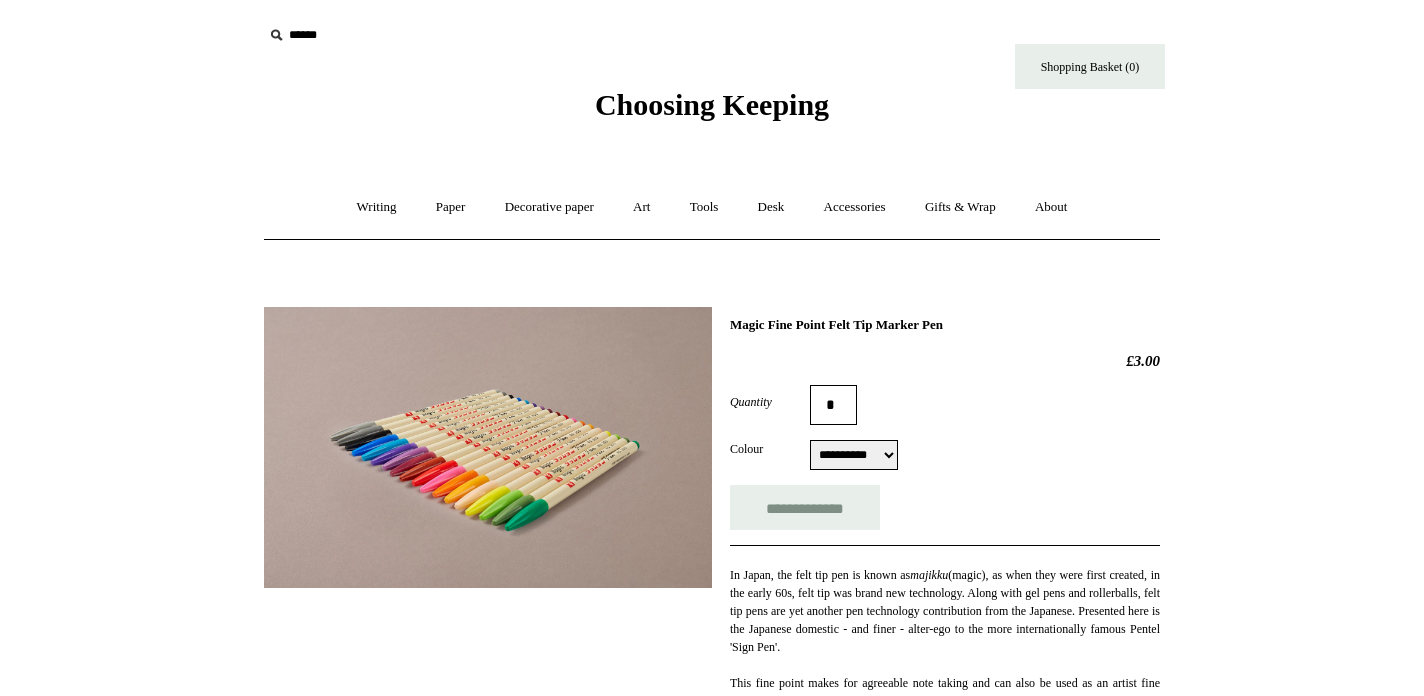 click at bounding box center [488, 447] 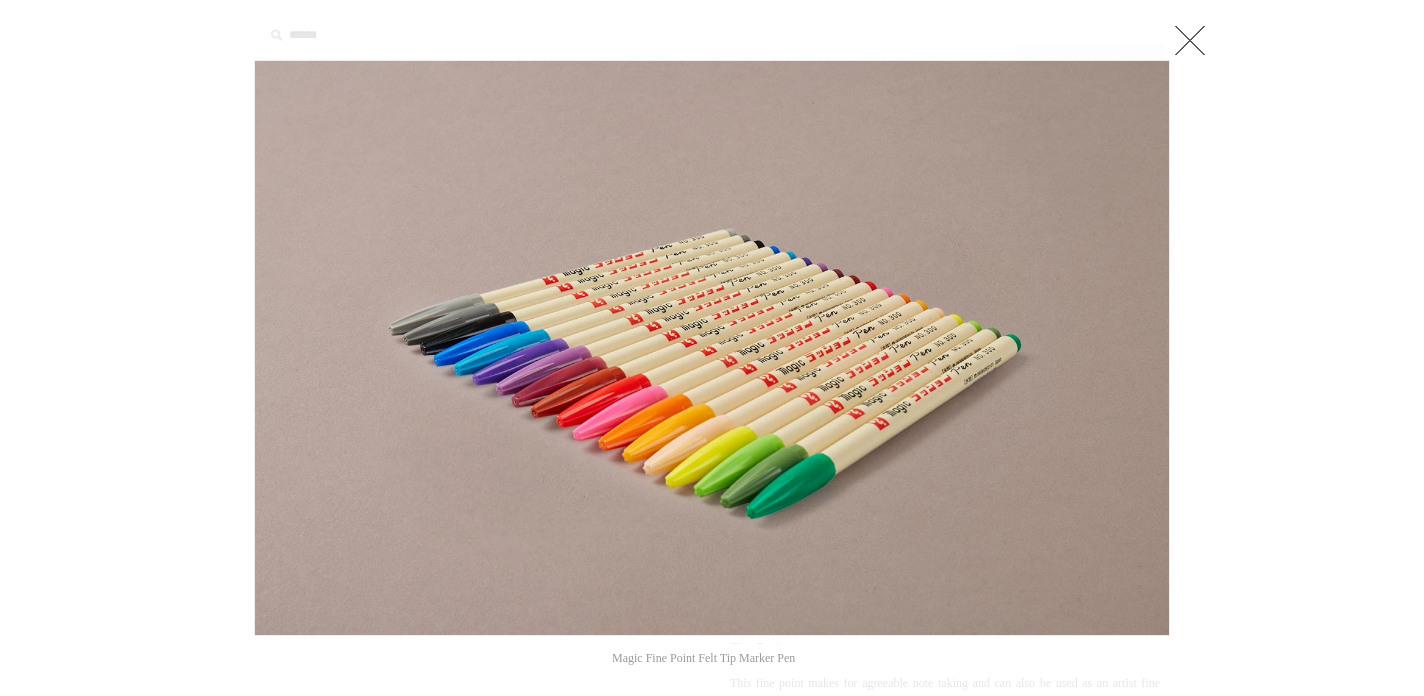 click at bounding box center (1190, 40) 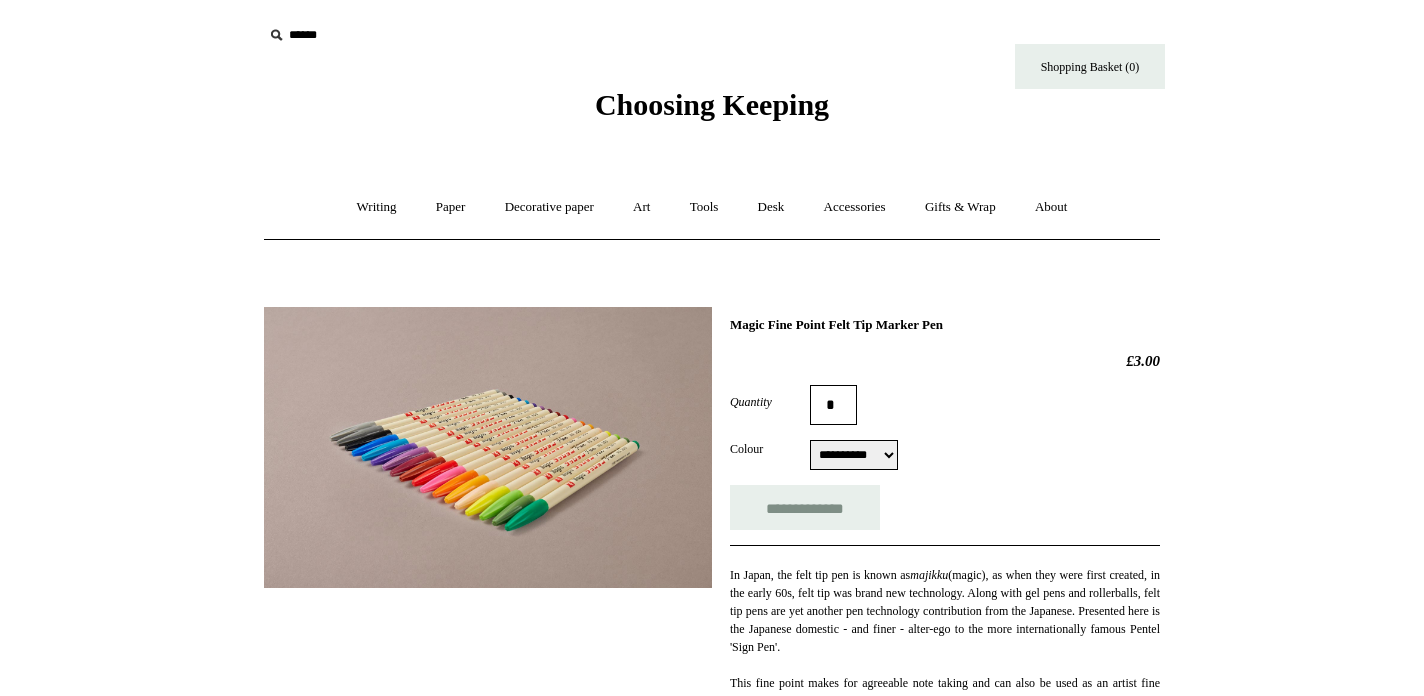 select on "*****" 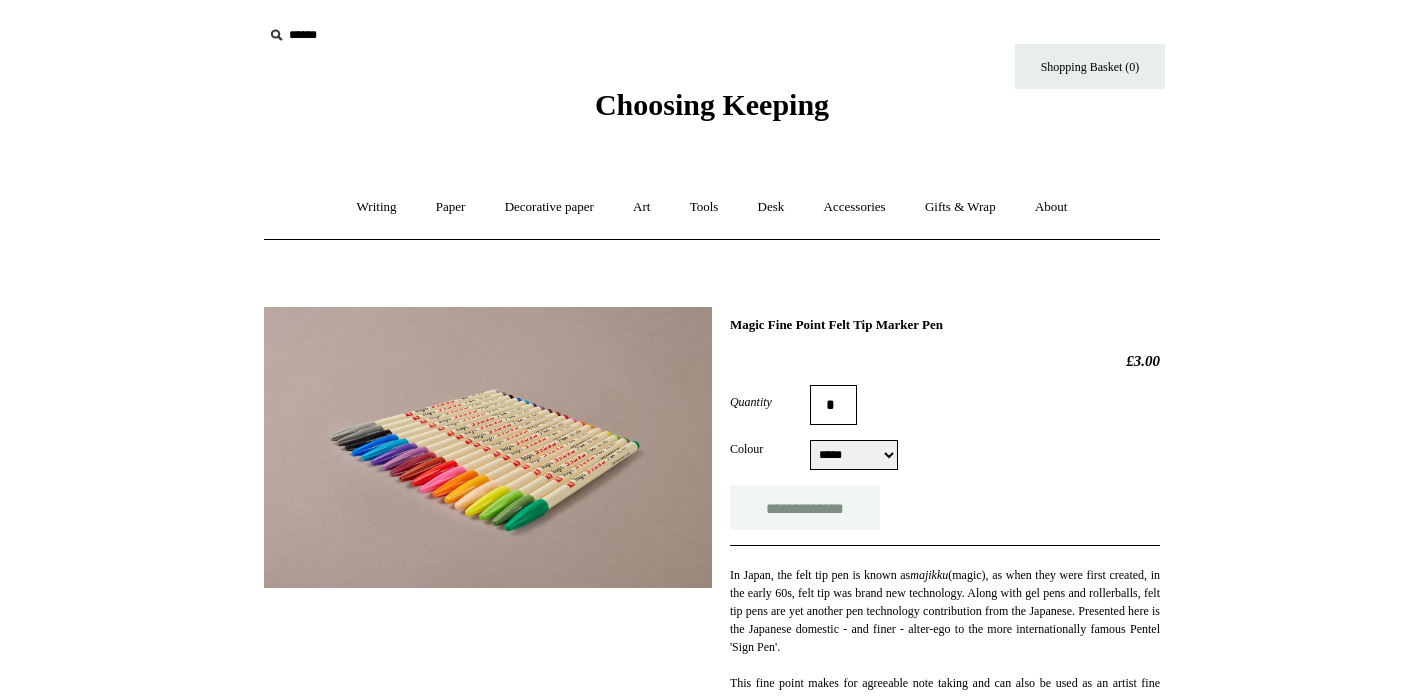 click on "**********" at bounding box center [805, 507] 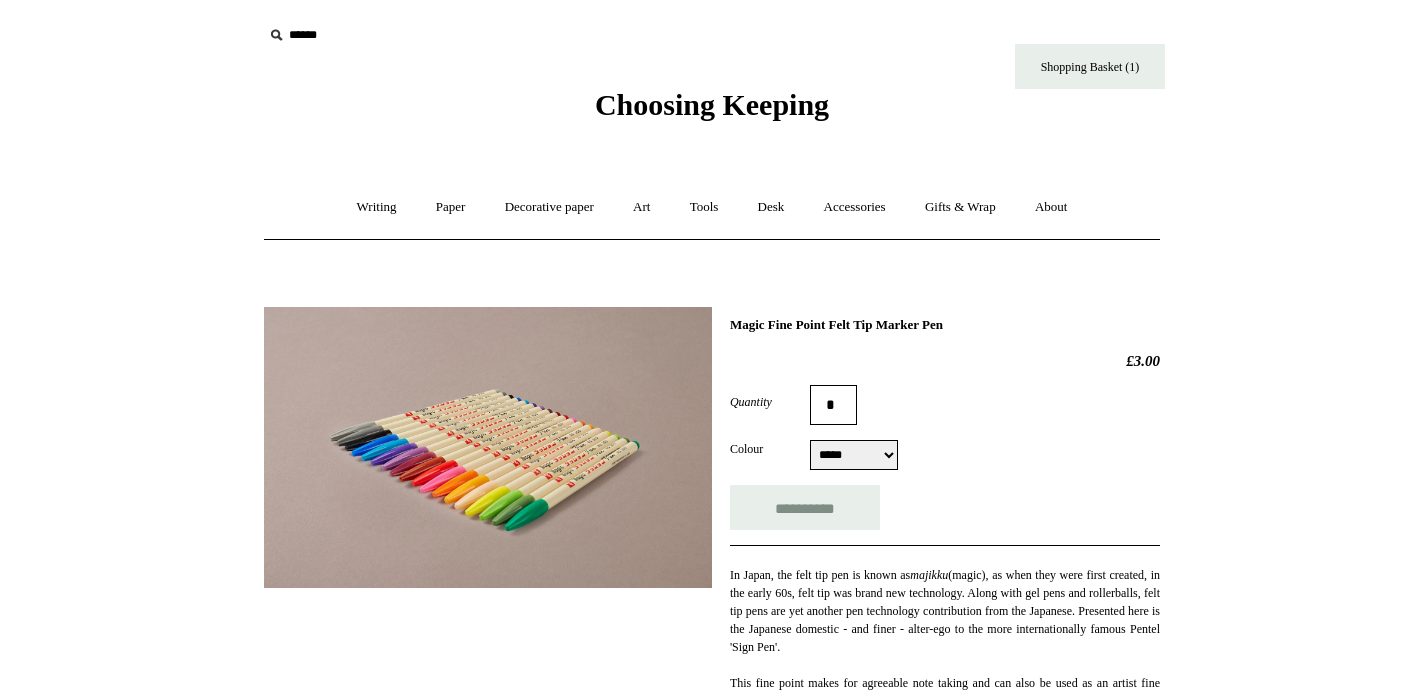 click on "**********" at bounding box center (854, 455) 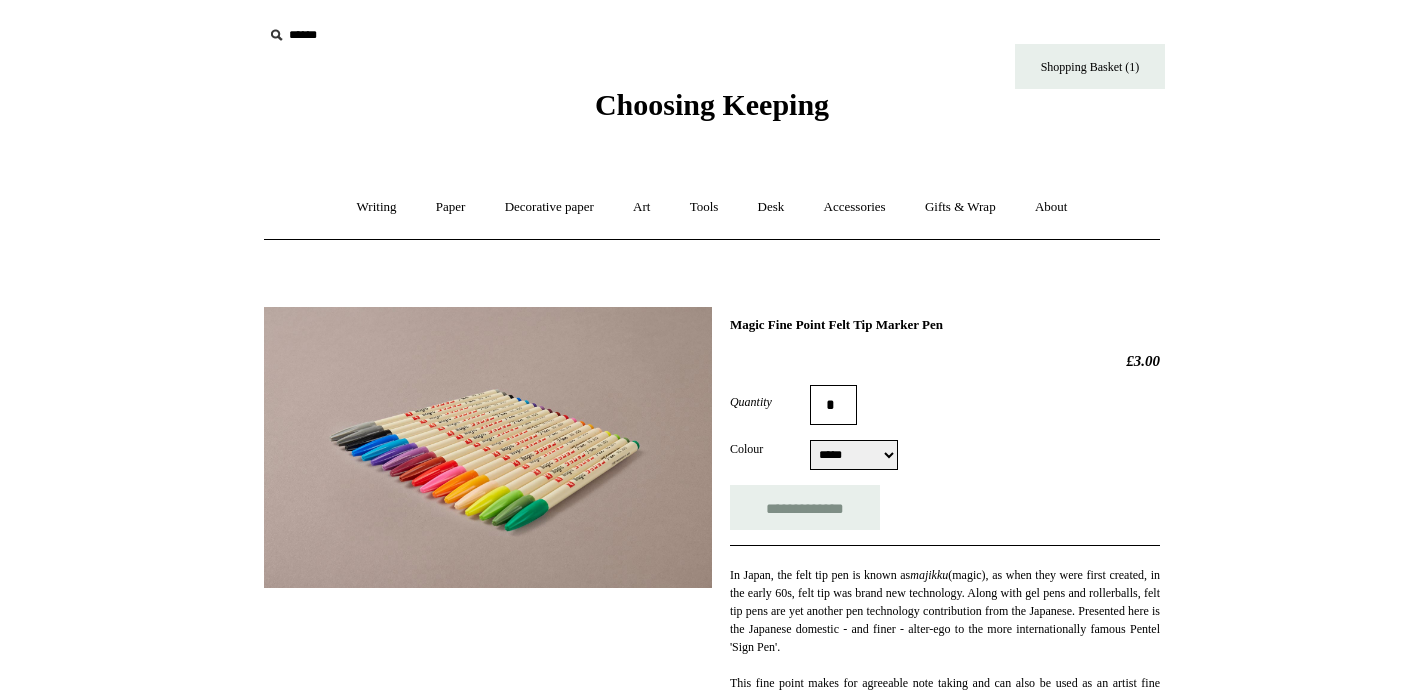 select on "****" 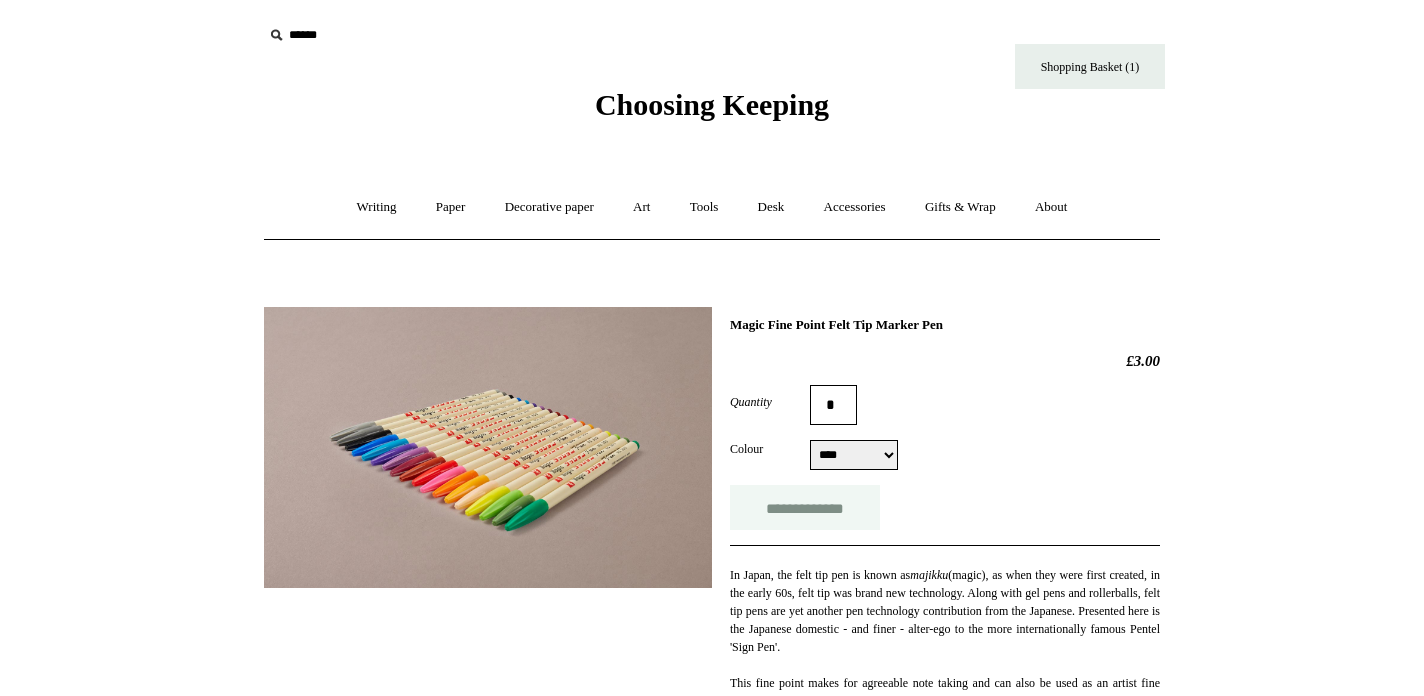 click on "**********" at bounding box center [805, 507] 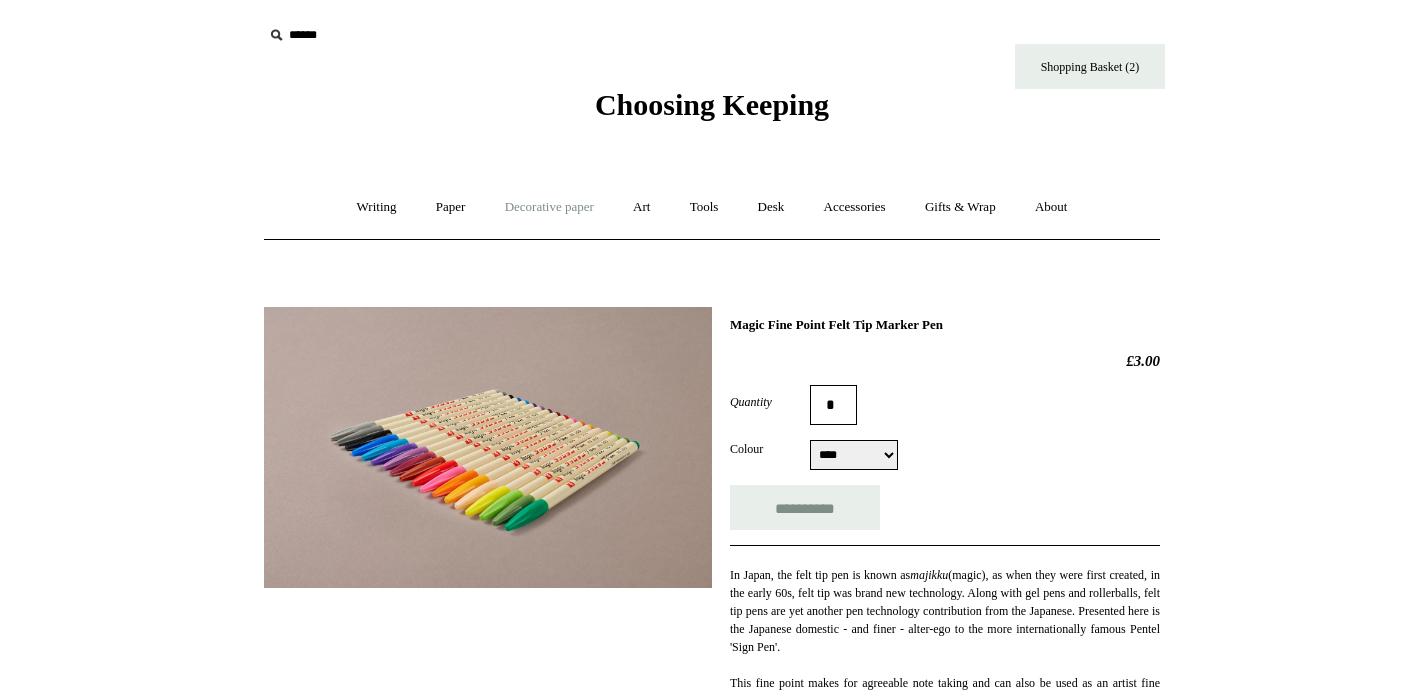type on "**********" 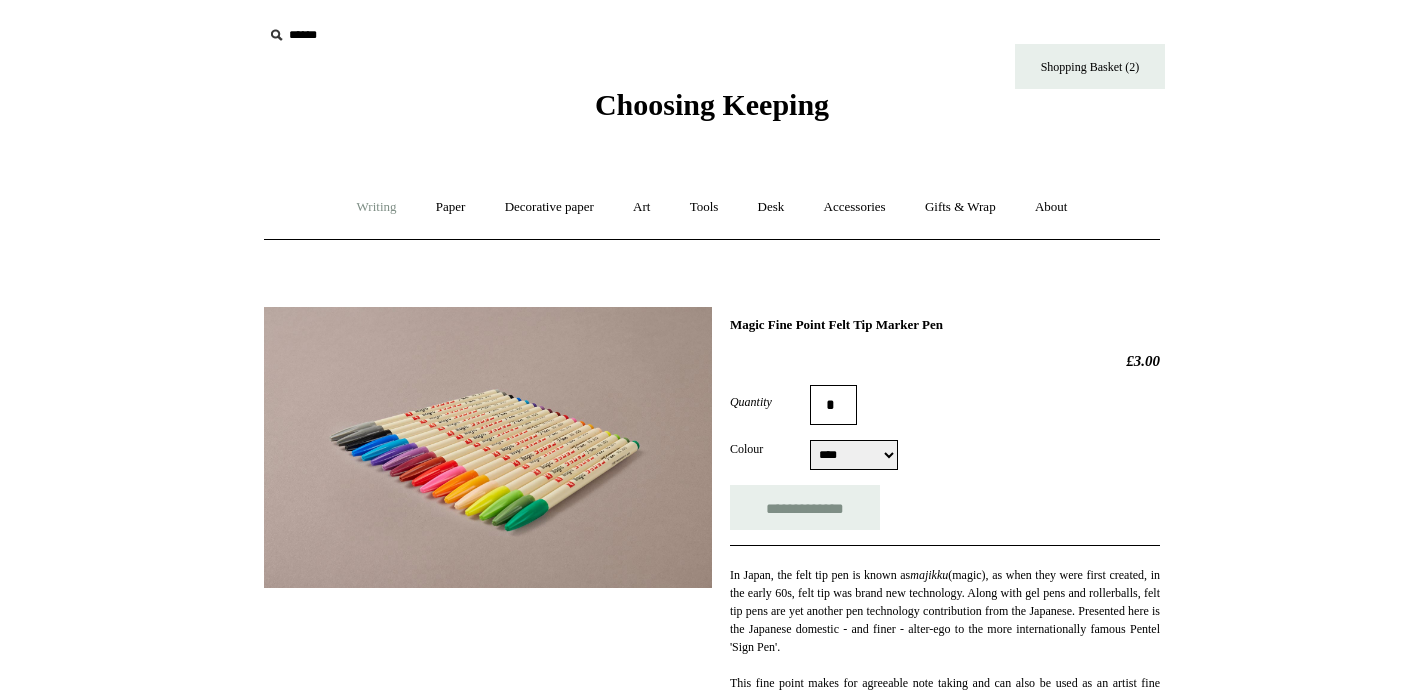 click on "Writing +" at bounding box center [377, 207] 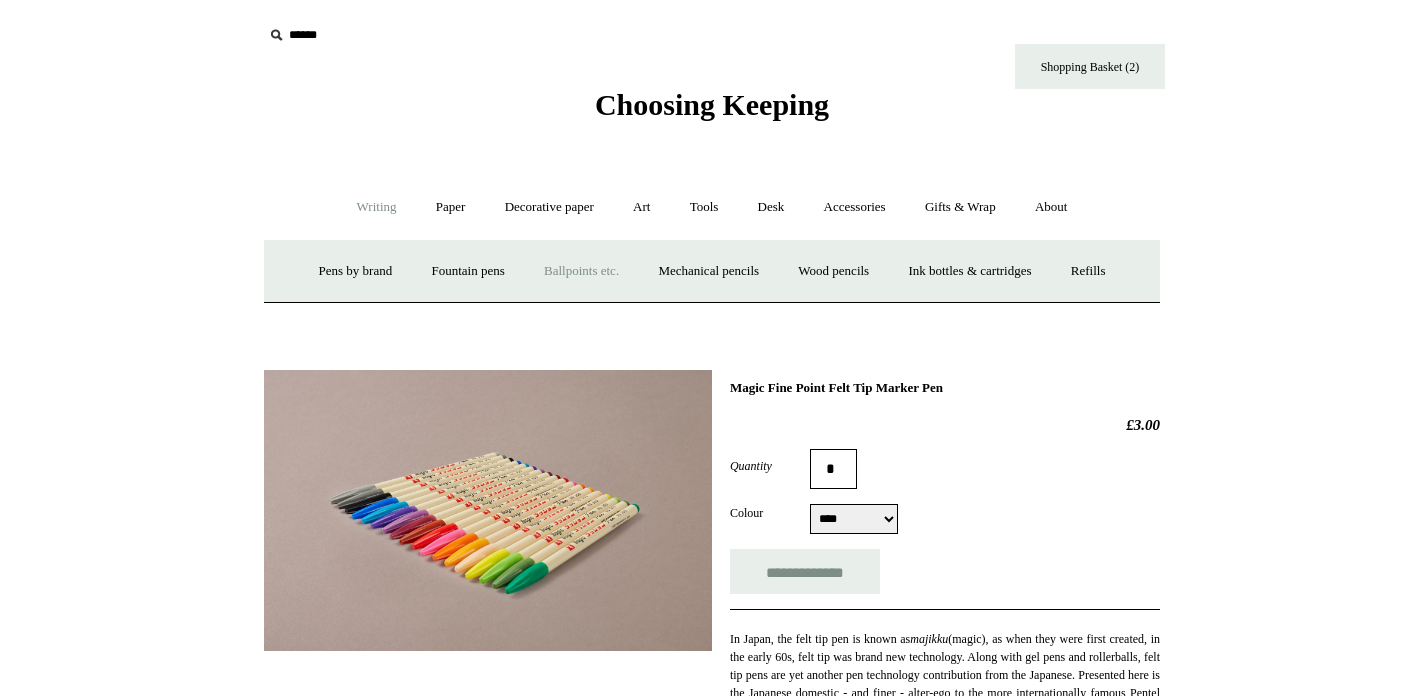 click on "Ballpoints etc. +" at bounding box center (581, 271) 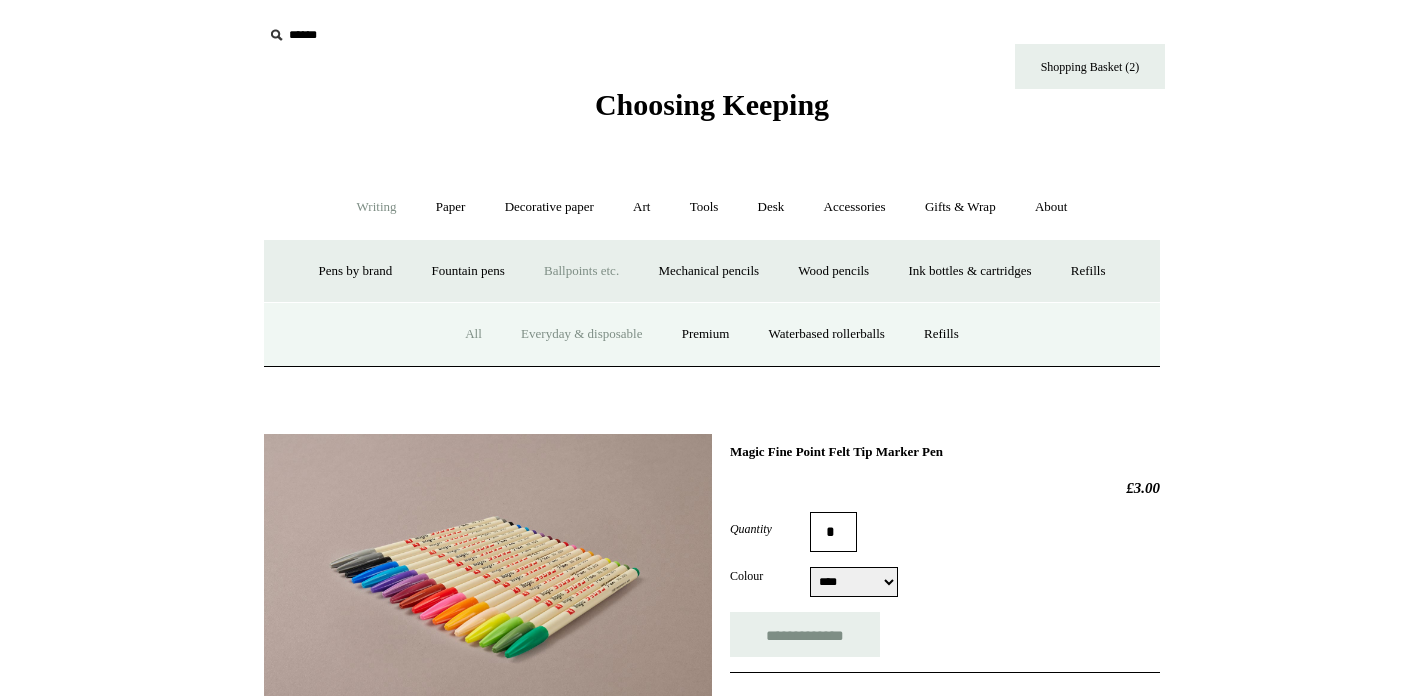 click on "Everyday & disposable" at bounding box center (581, 334) 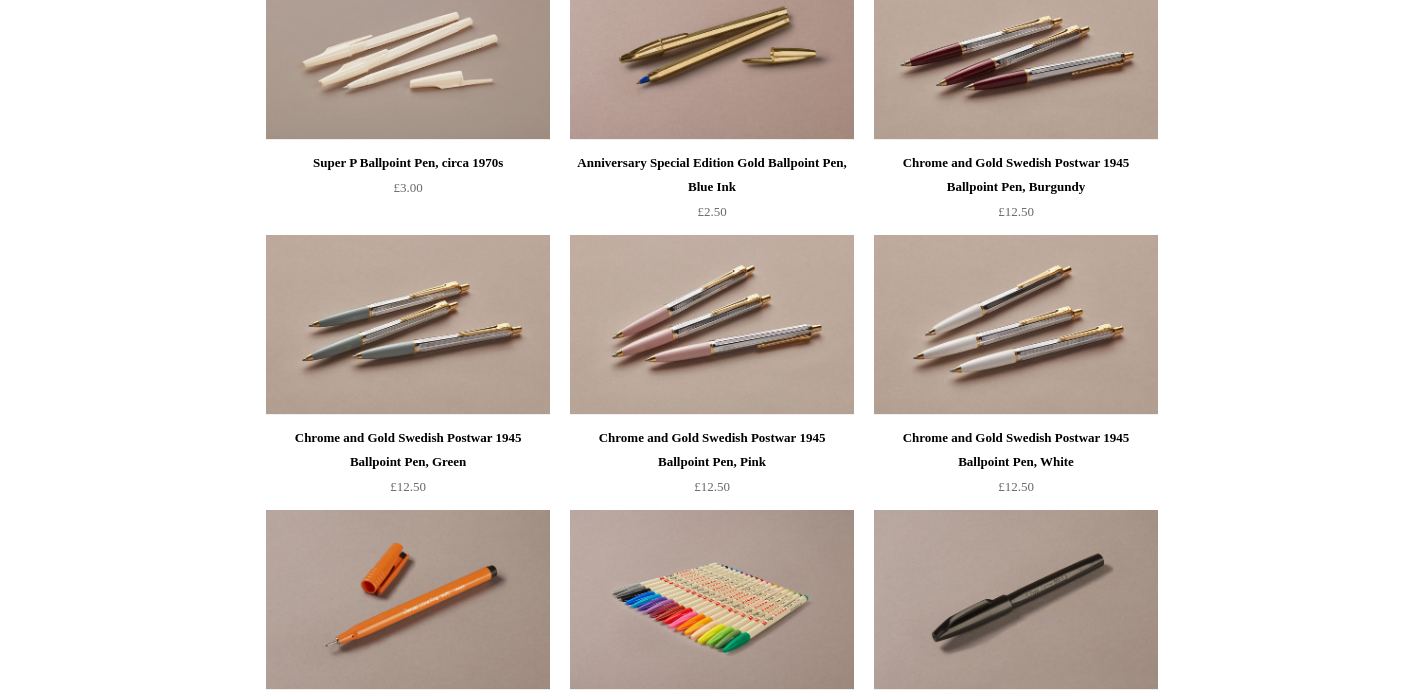 scroll, scrollTop: 580, scrollLeft: 0, axis: vertical 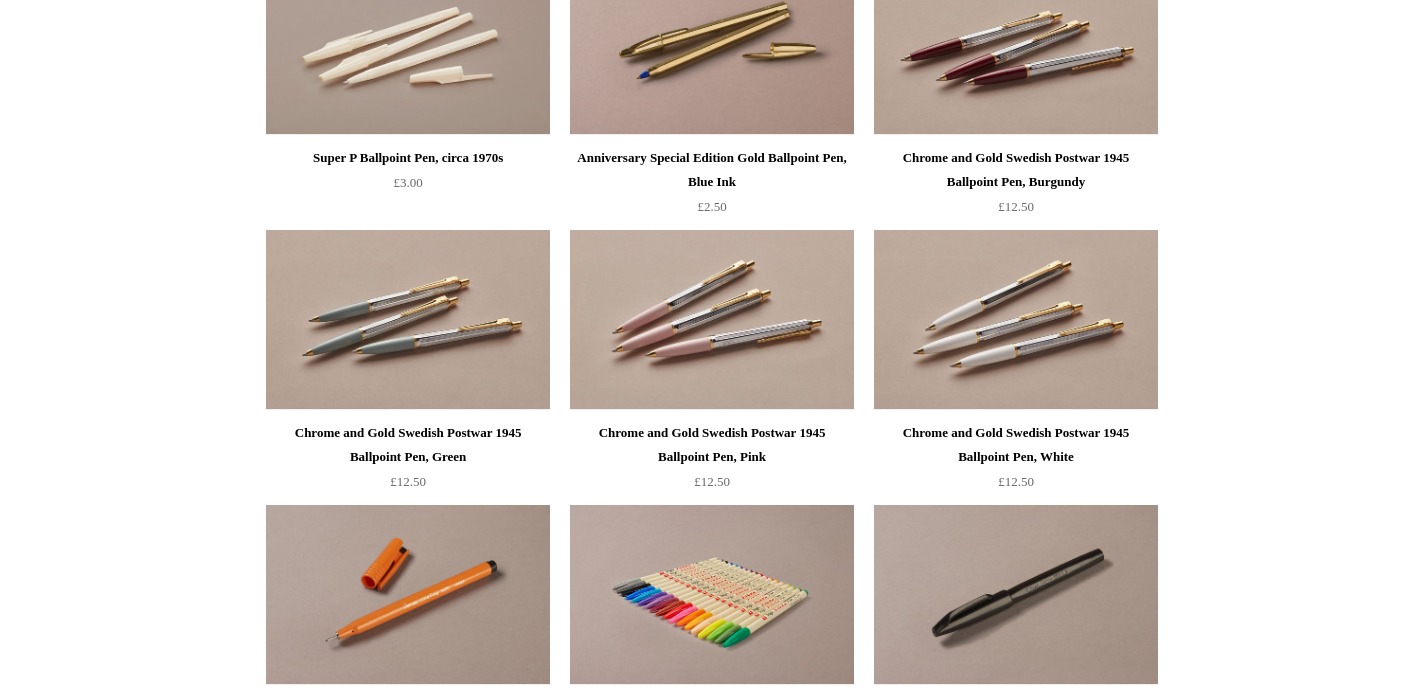 click at bounding box center (1016, 320) 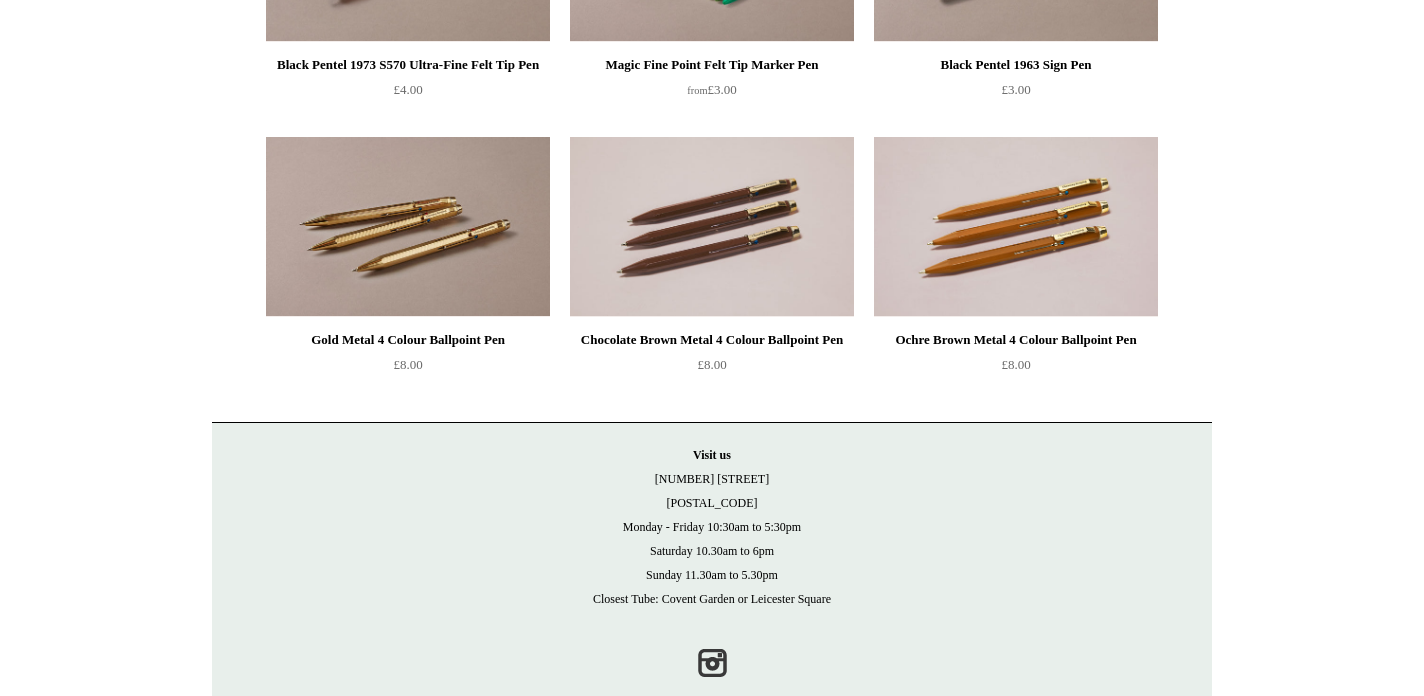 scroll, scrollTop: 1225, scrollLeft: 0, axis: vertical 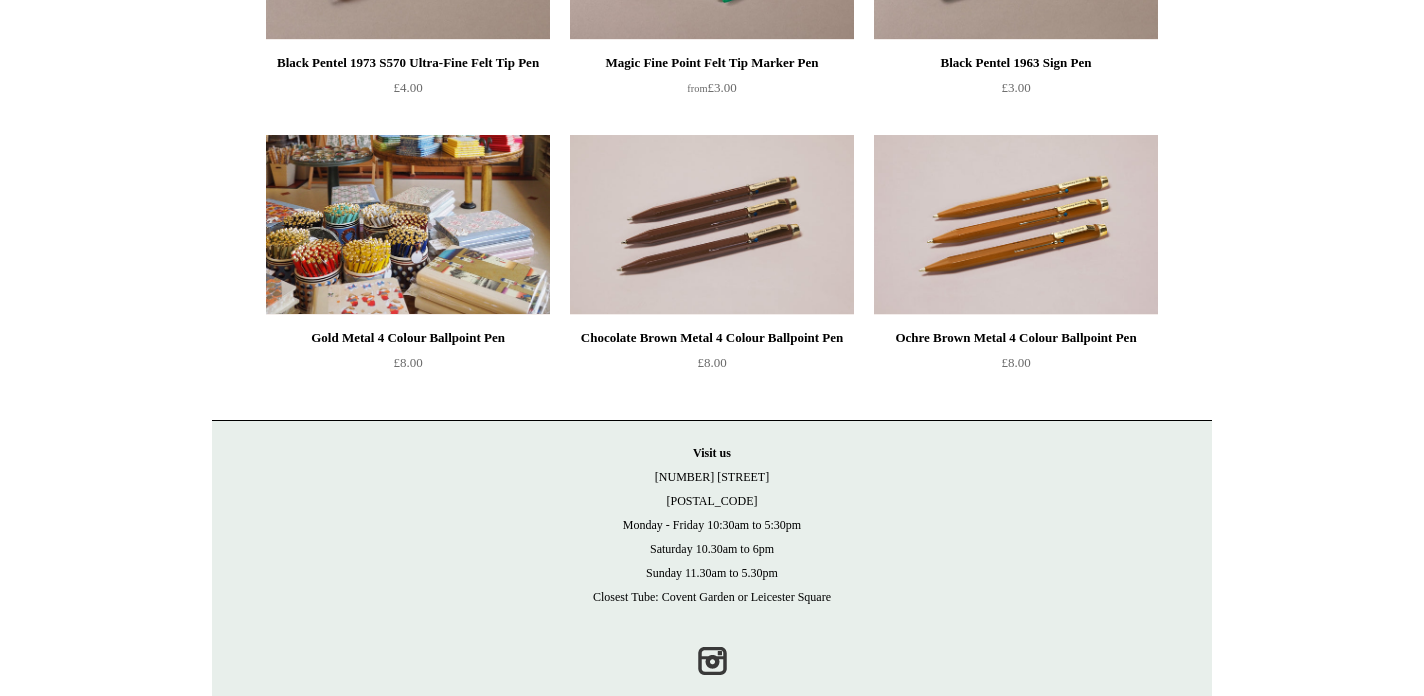 click at bounding box center (408, 225) 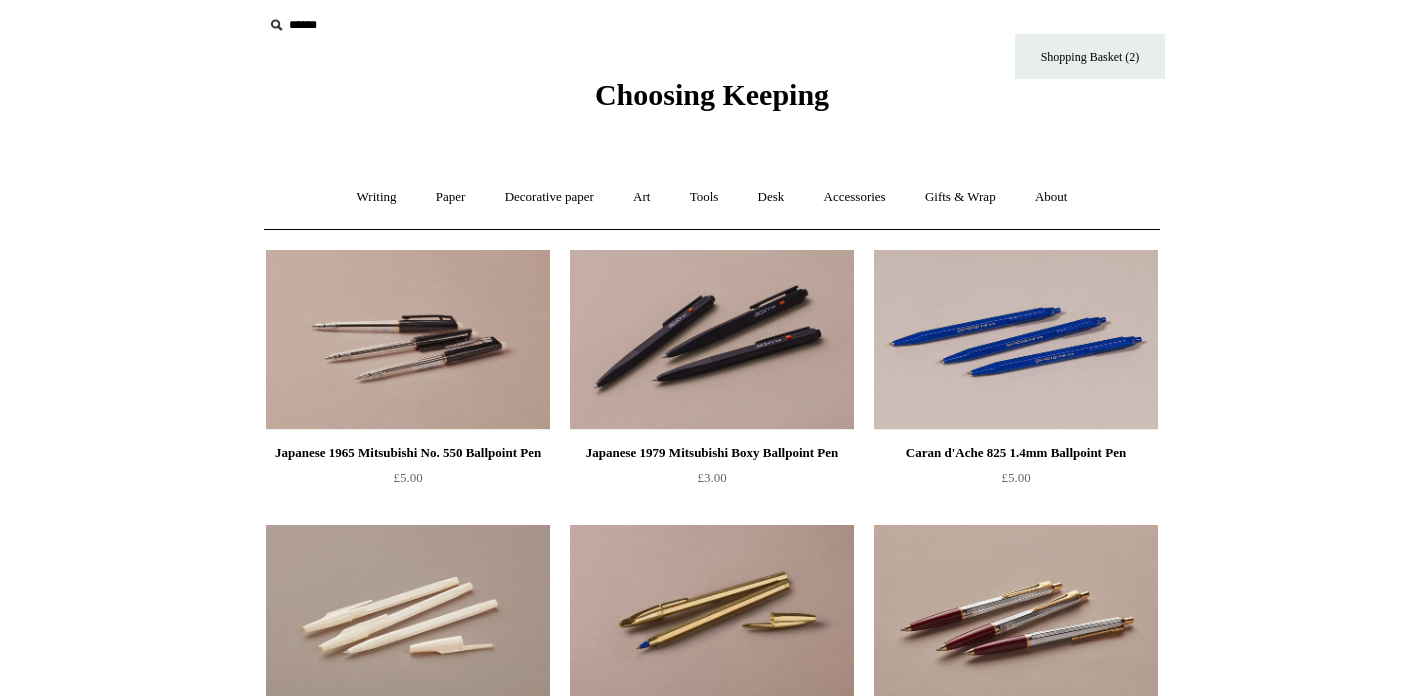 scroll, scrollTop: 0, scrollLeft: 0, axis: both 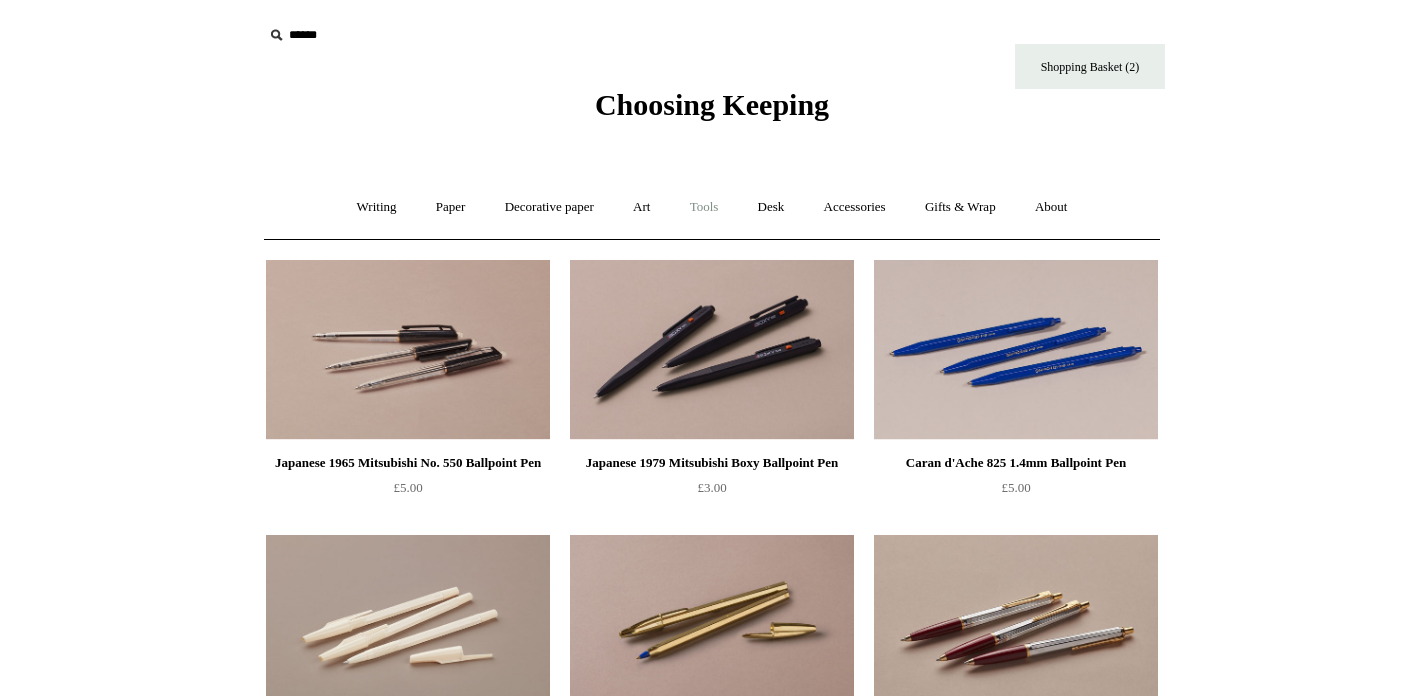 click on "Tools +" at bounding box center (704, 207) 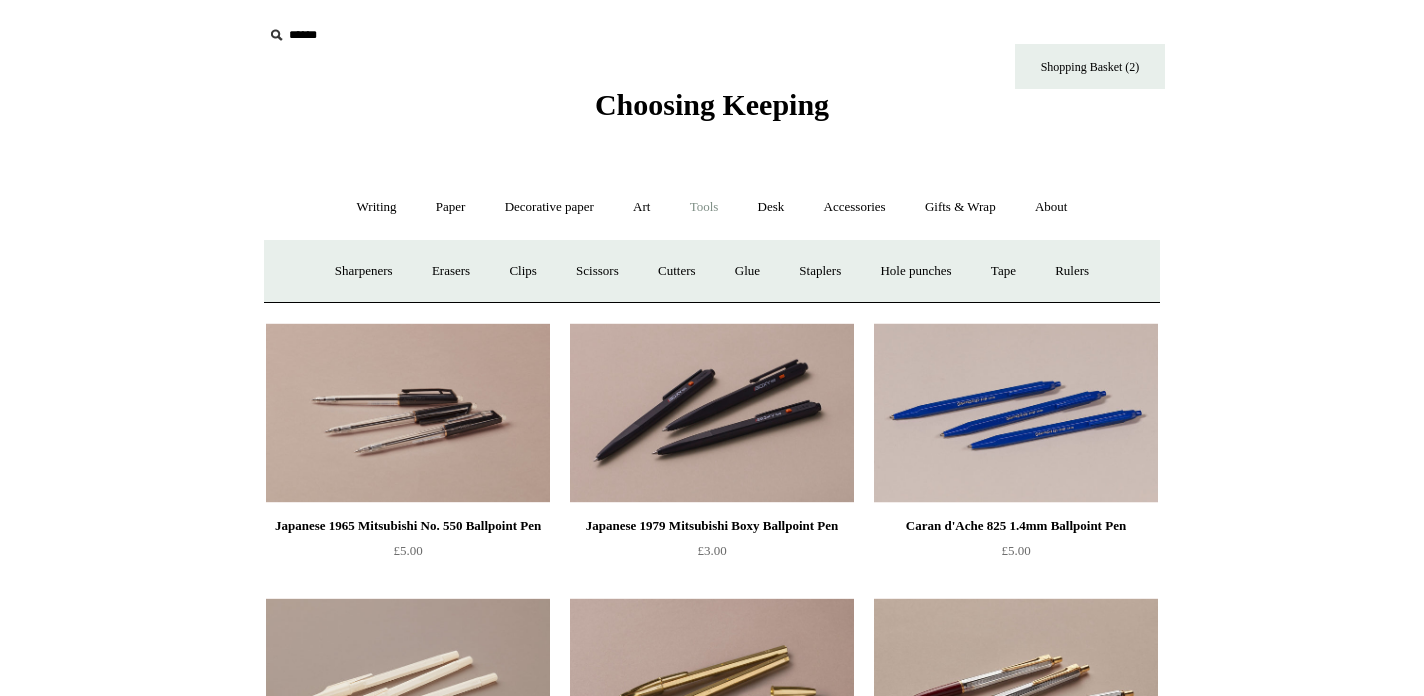 click at bounding box center (1016, 413) 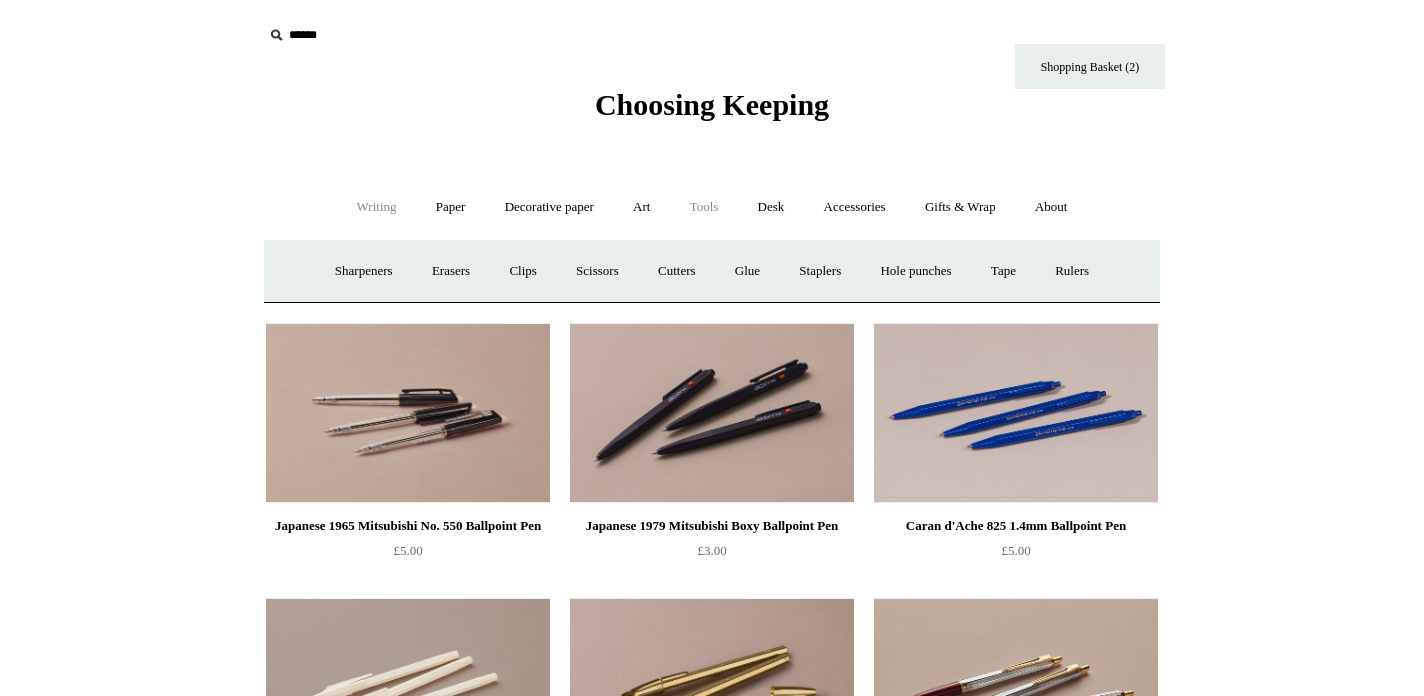 click on "Writing +" at bounding box center [377, 207] 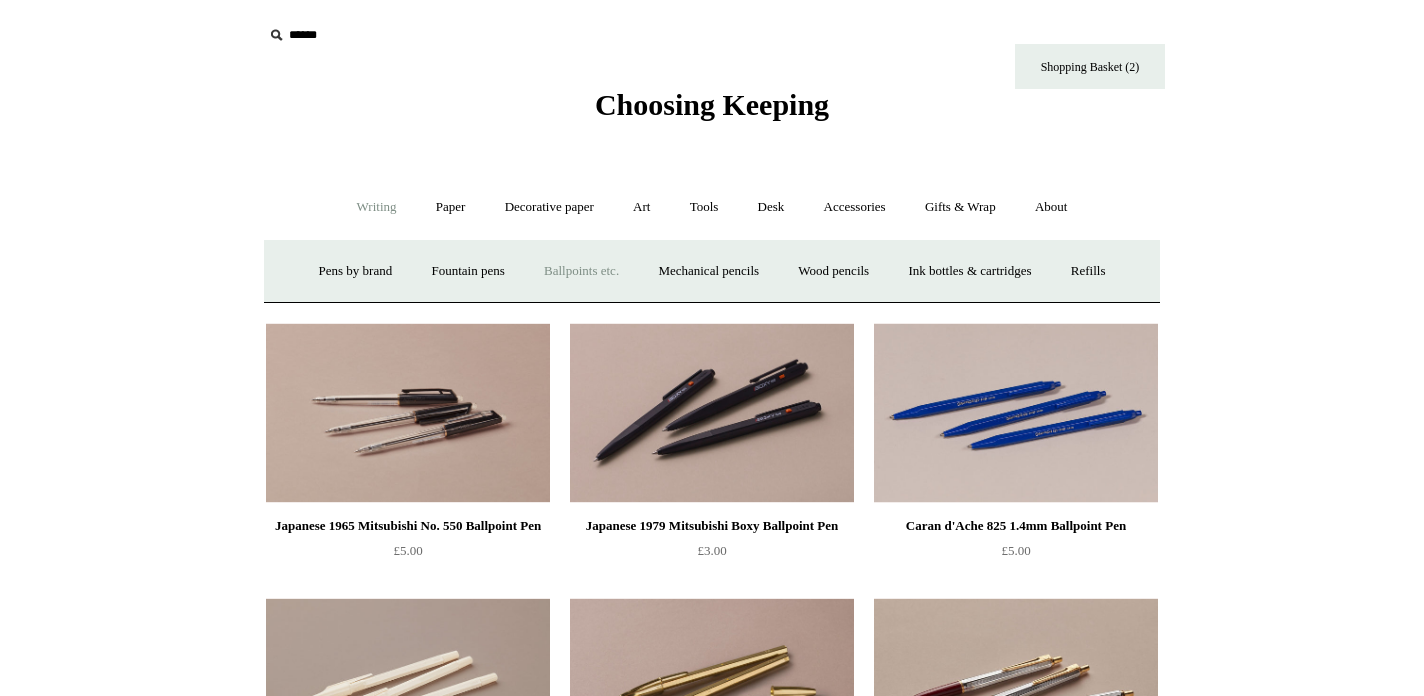 click on "Ballpoints etc. +" at bounding box center (581, 271) 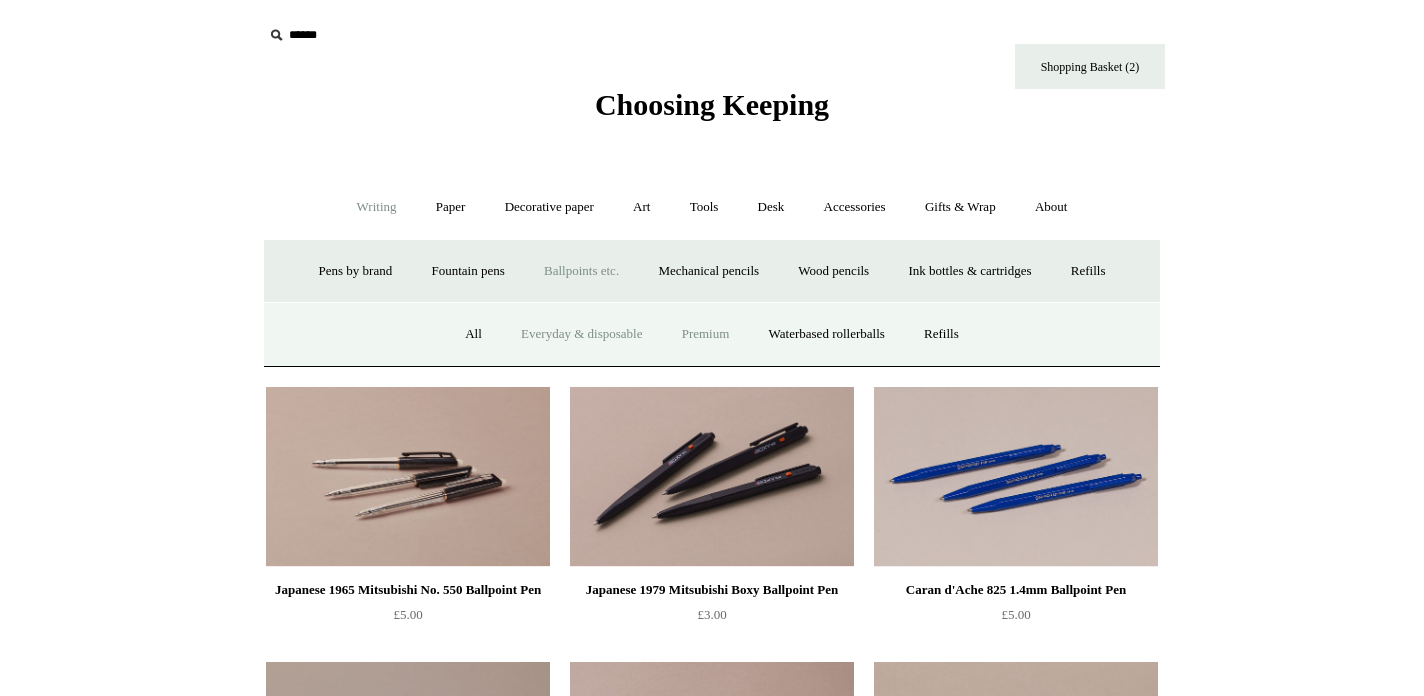 click on "Premium" at bounding box center (706, 334) 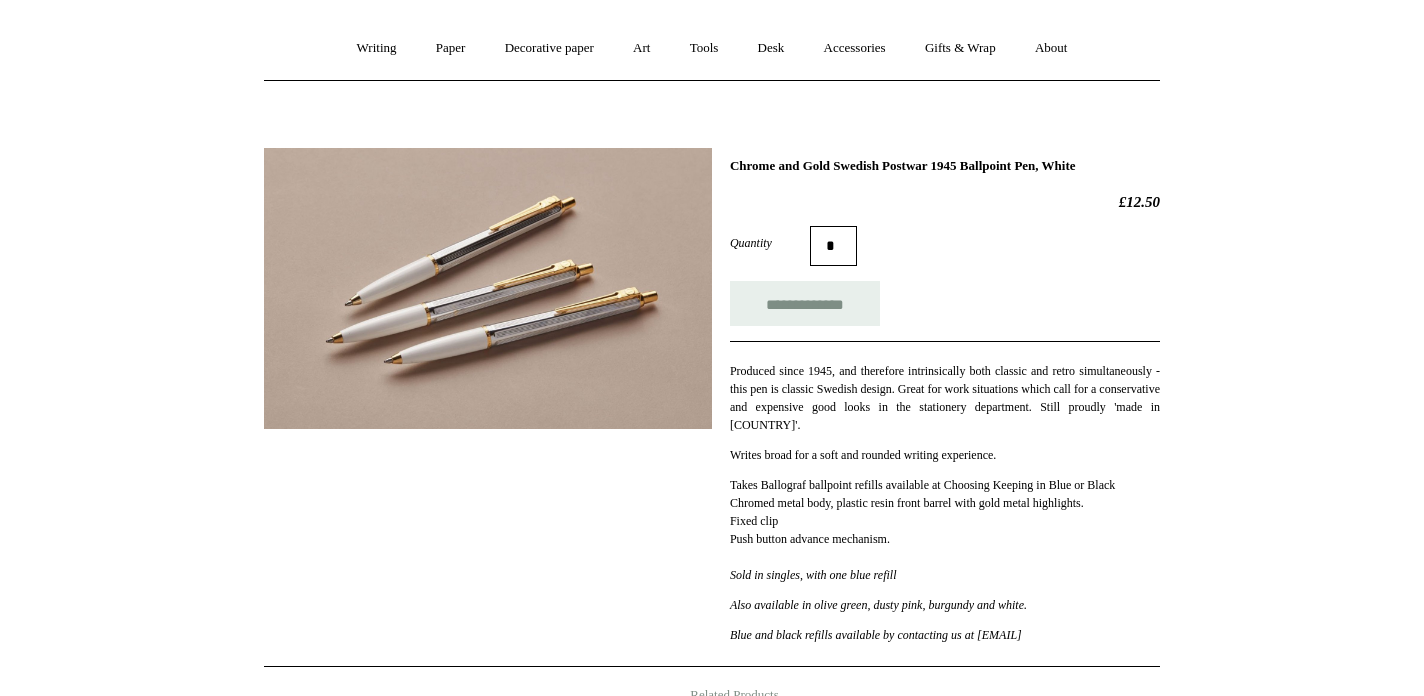 scroll, scrollTop: 160, scrollLeft: 0, axis: vertical 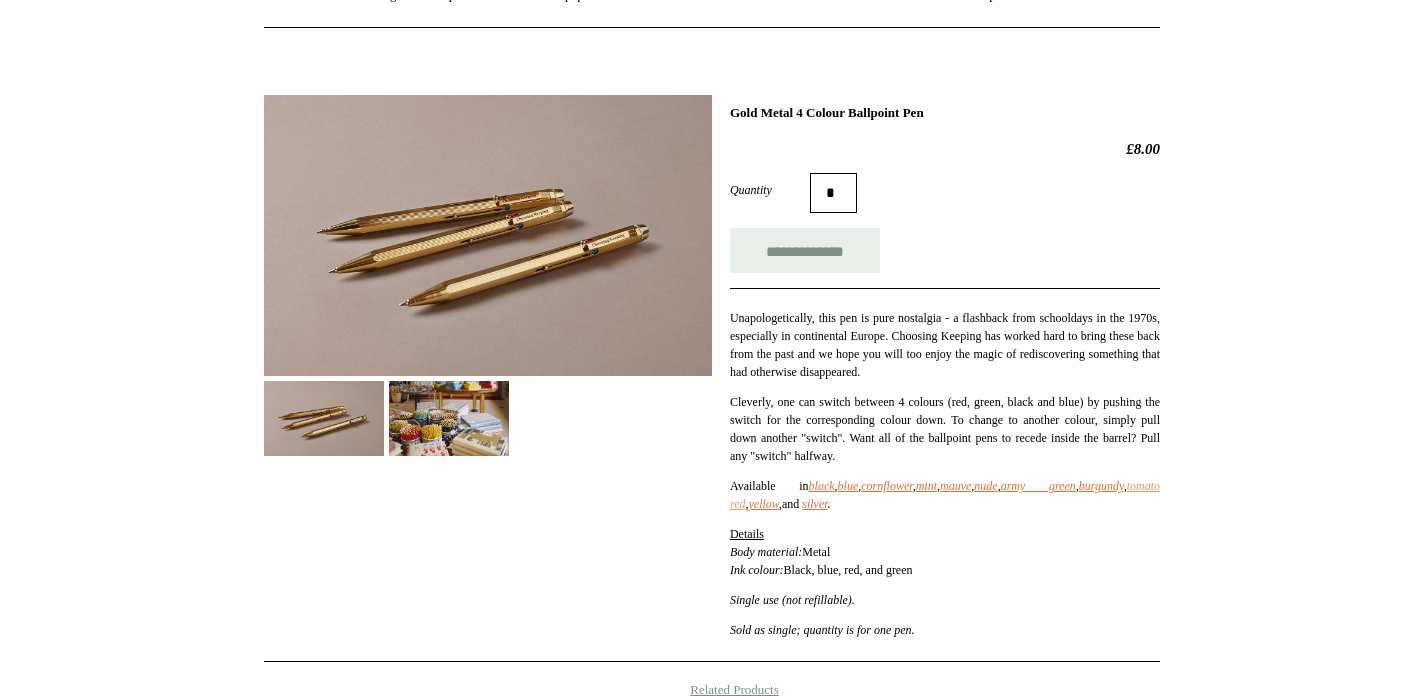 click on "tomato red" at bounding box center [945, 495] 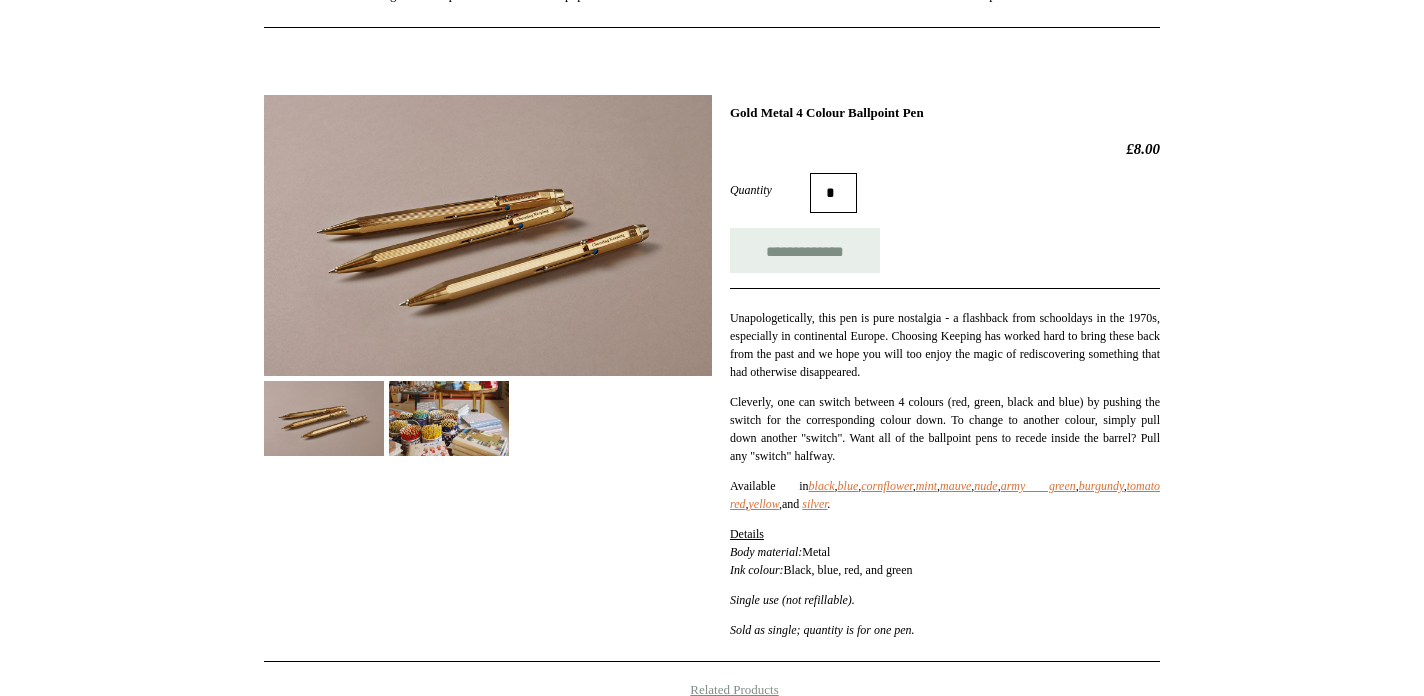 click at bounding box center [488, 235] 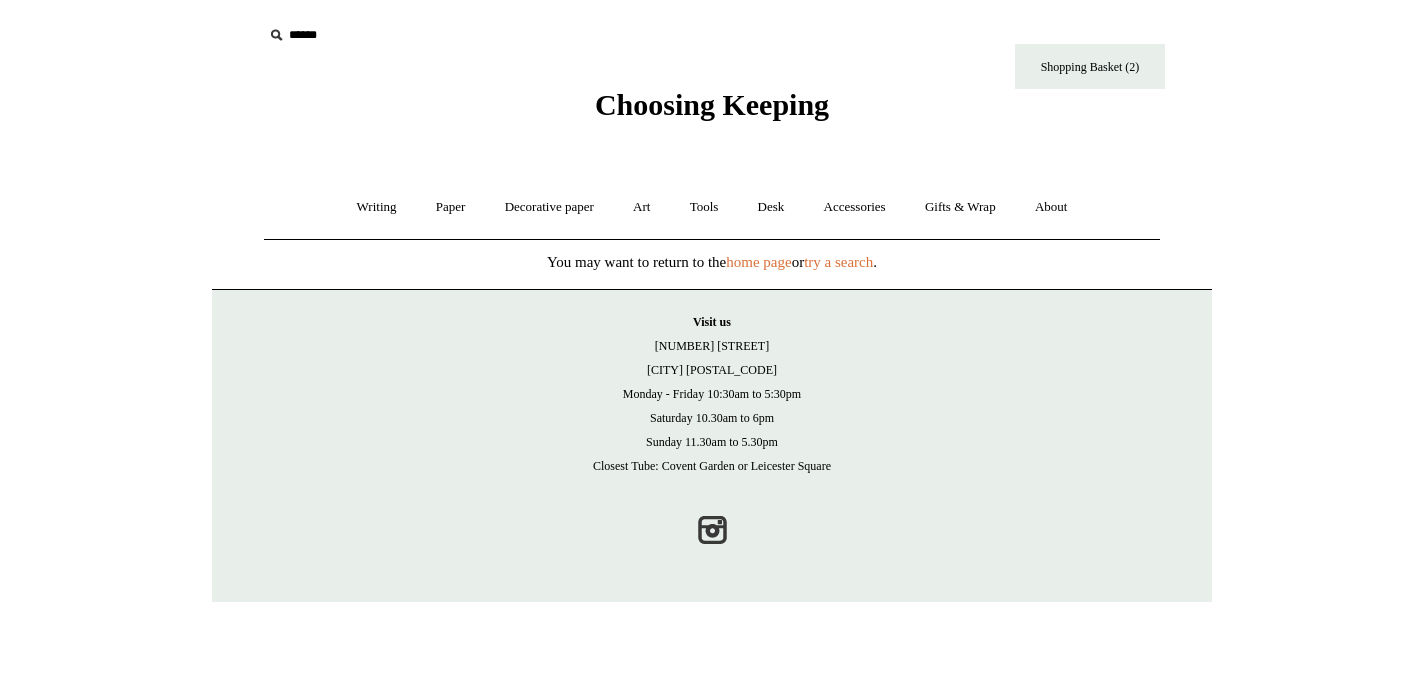 scroll, scrollTop: 0, scrollLeft: 0, axis: both 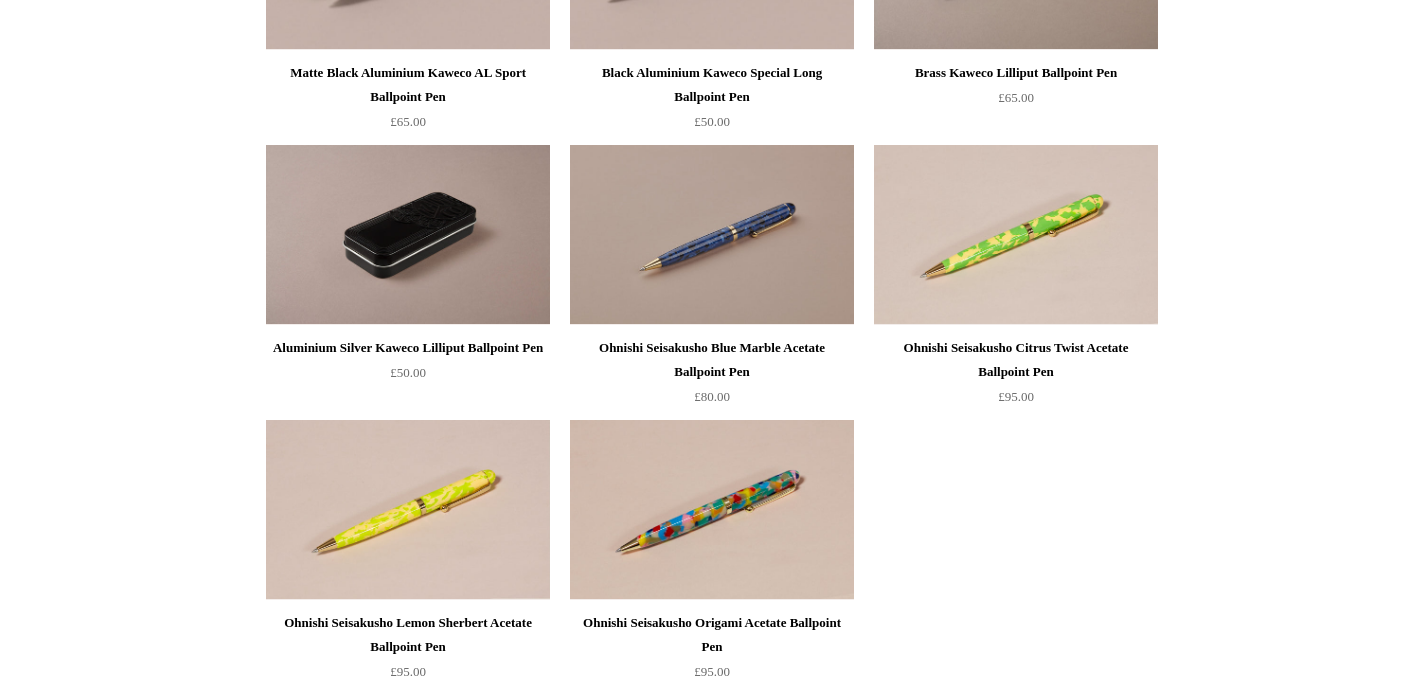 click at bounding box center [408, 235] 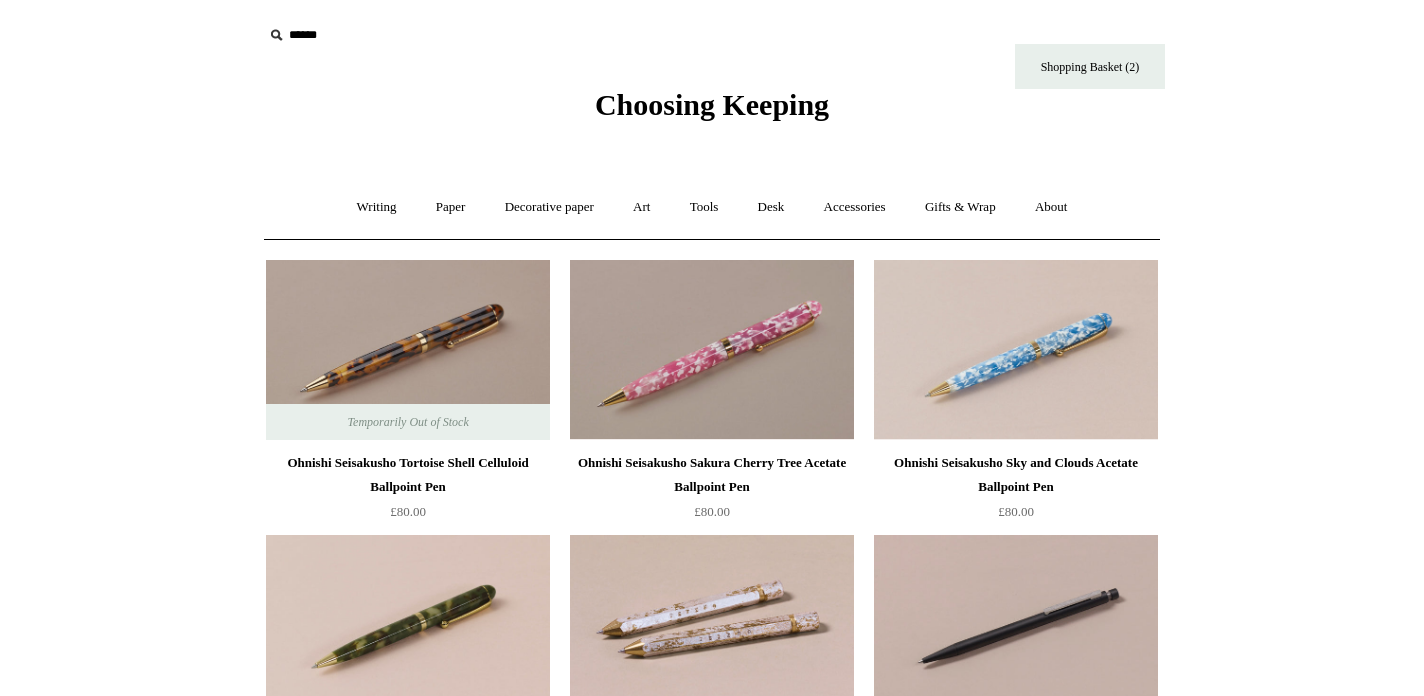scroll, scrollTop: 0, scrollLeft: 0, axis: both 